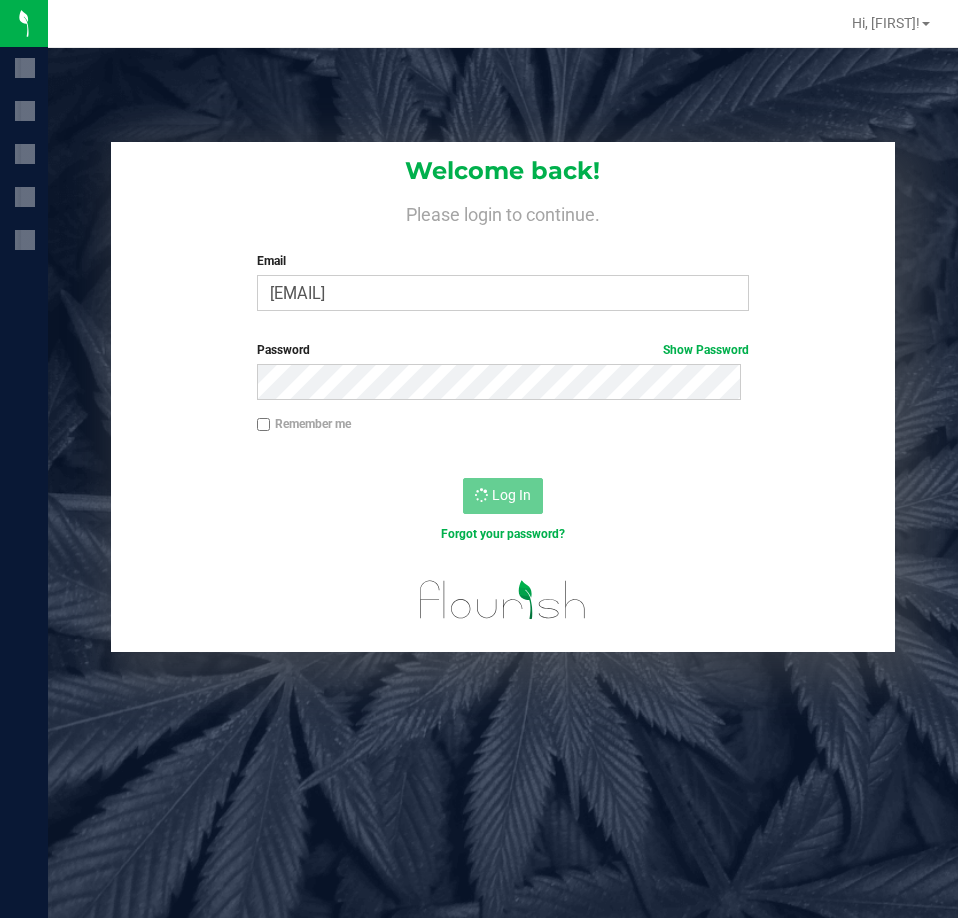 scroll, scrollTop: 0, scrollLeft: 0, axis: both 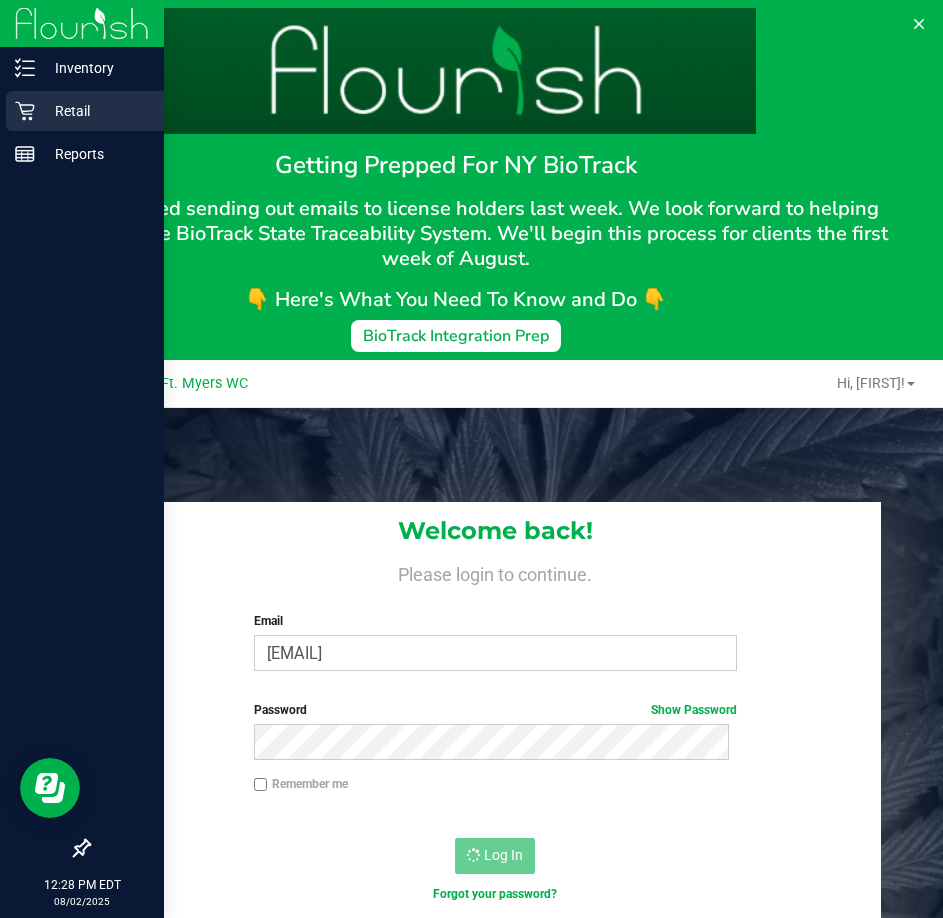click on "Retail" at bounding box center (95, 111) 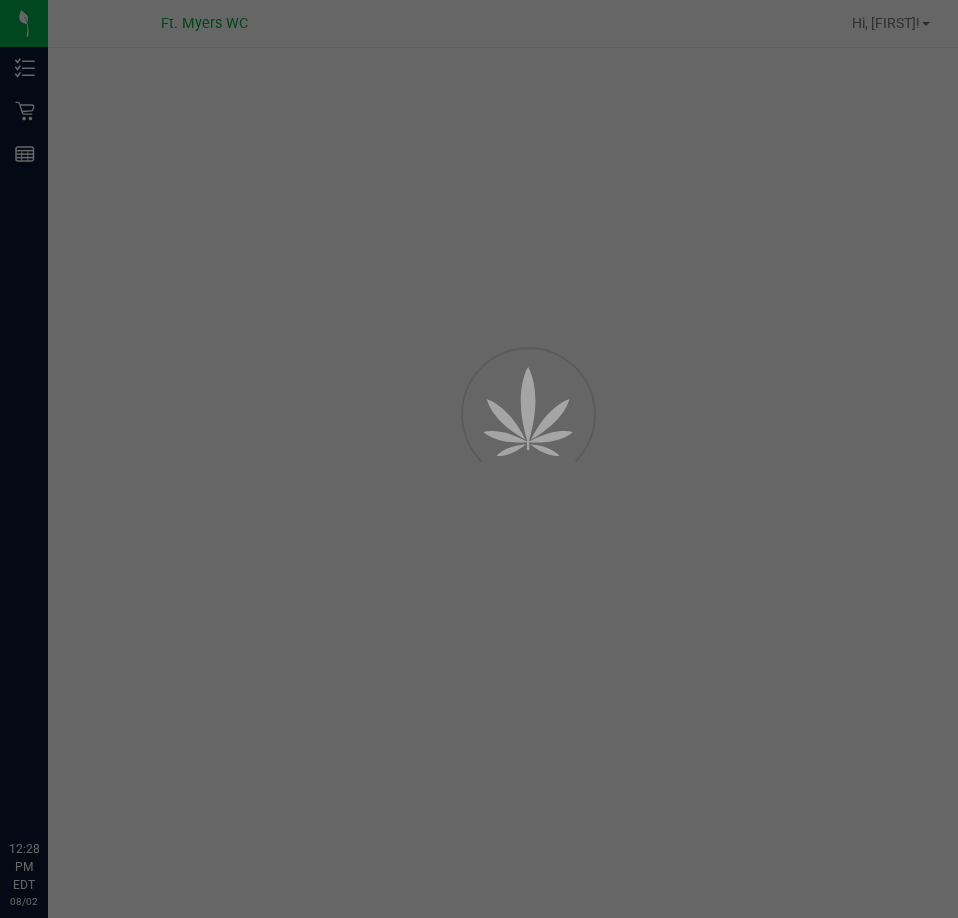 scroll, scrollTop: 0, scrollLeft: 0, axis: both 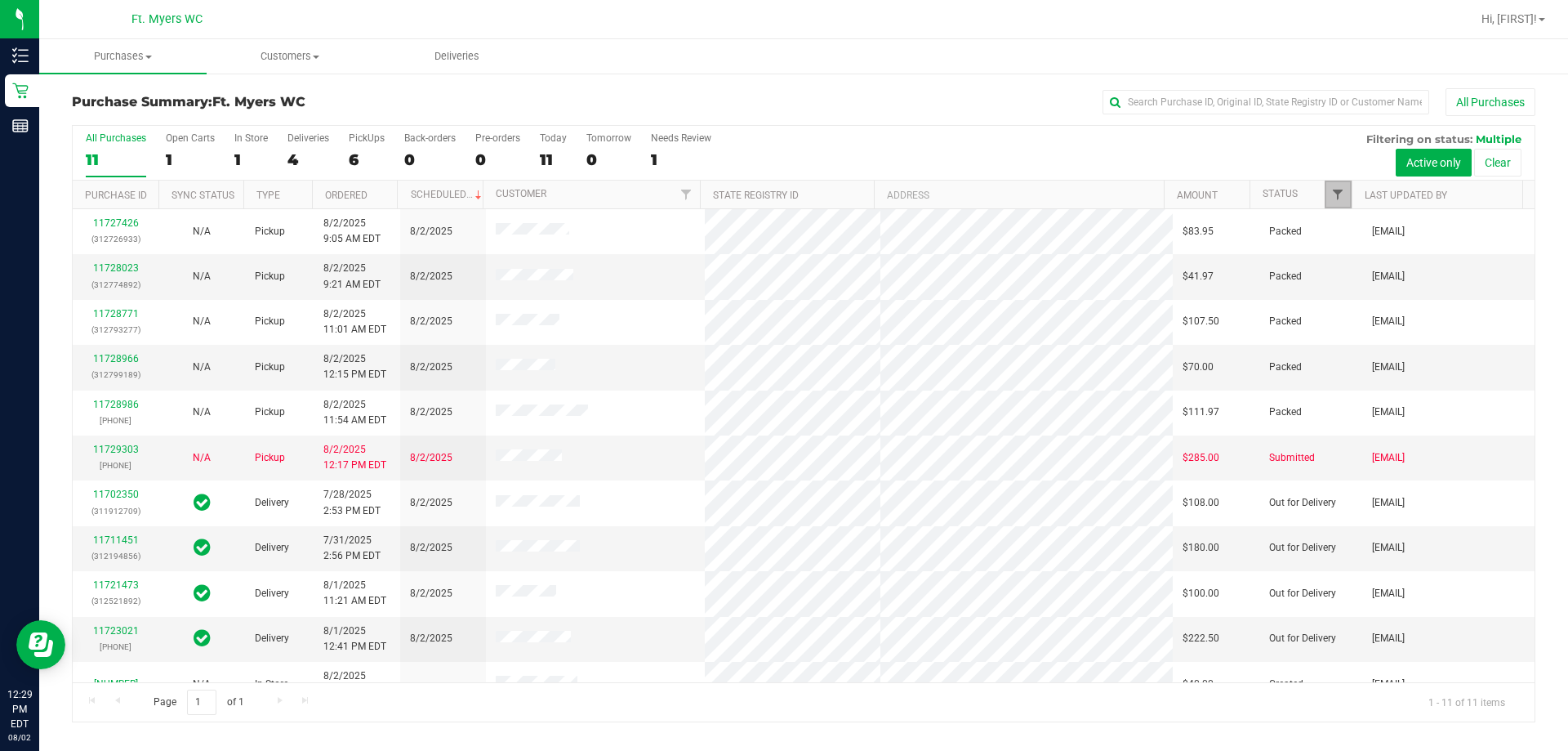 click at bounding box center [1338, 194] 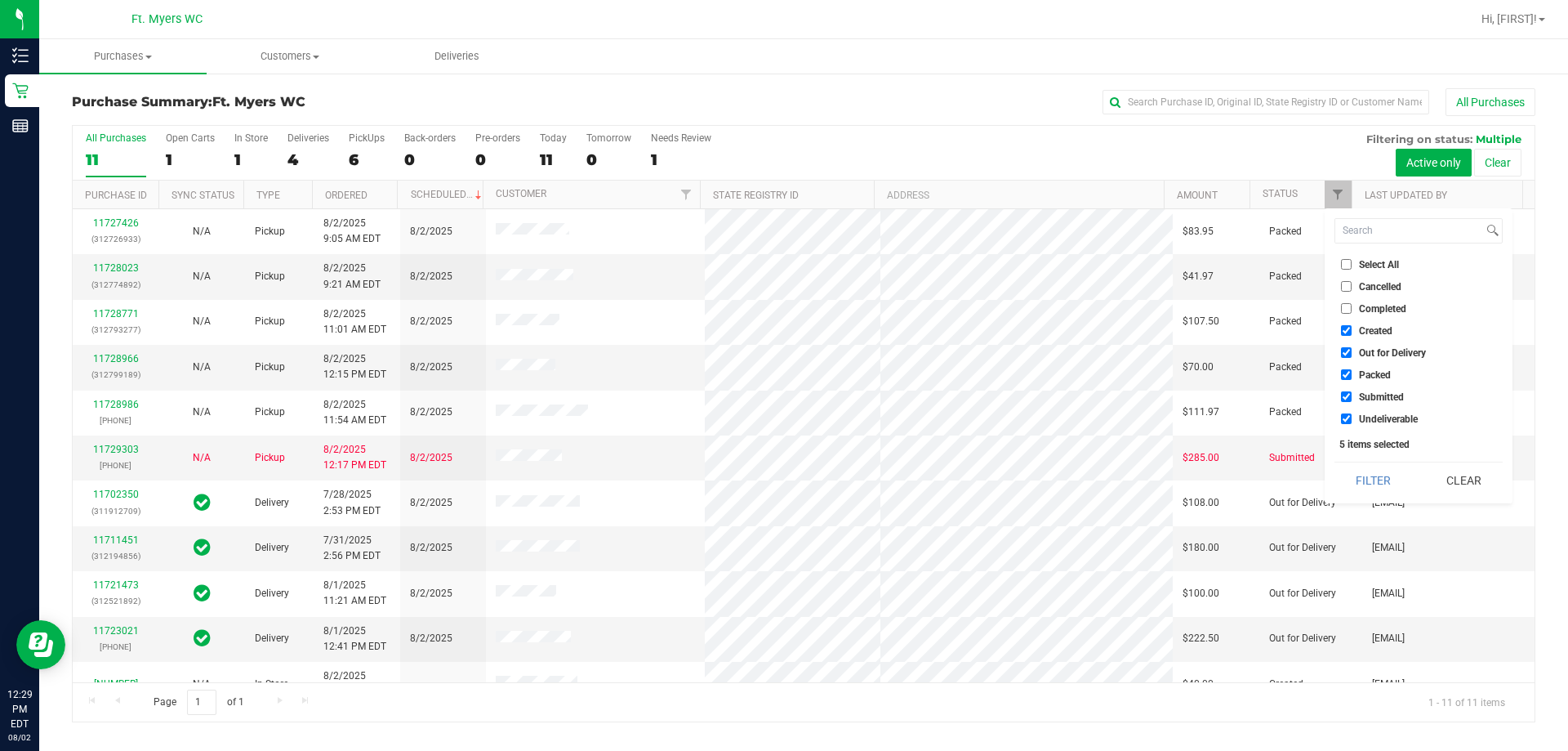 click on "Packed" at bounding box center [1346, 374] 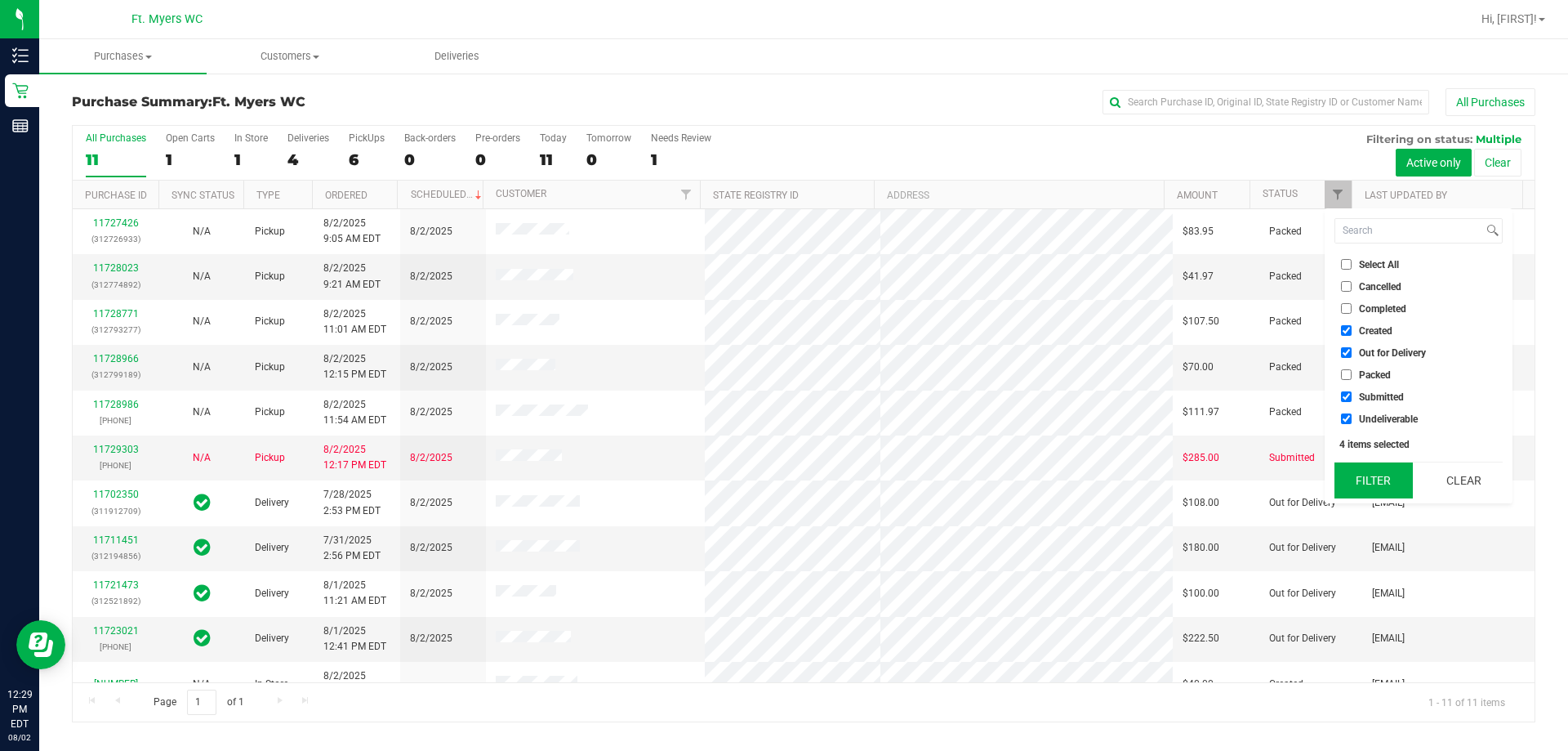 click on "Filter" at bounding box center (1374, 481) 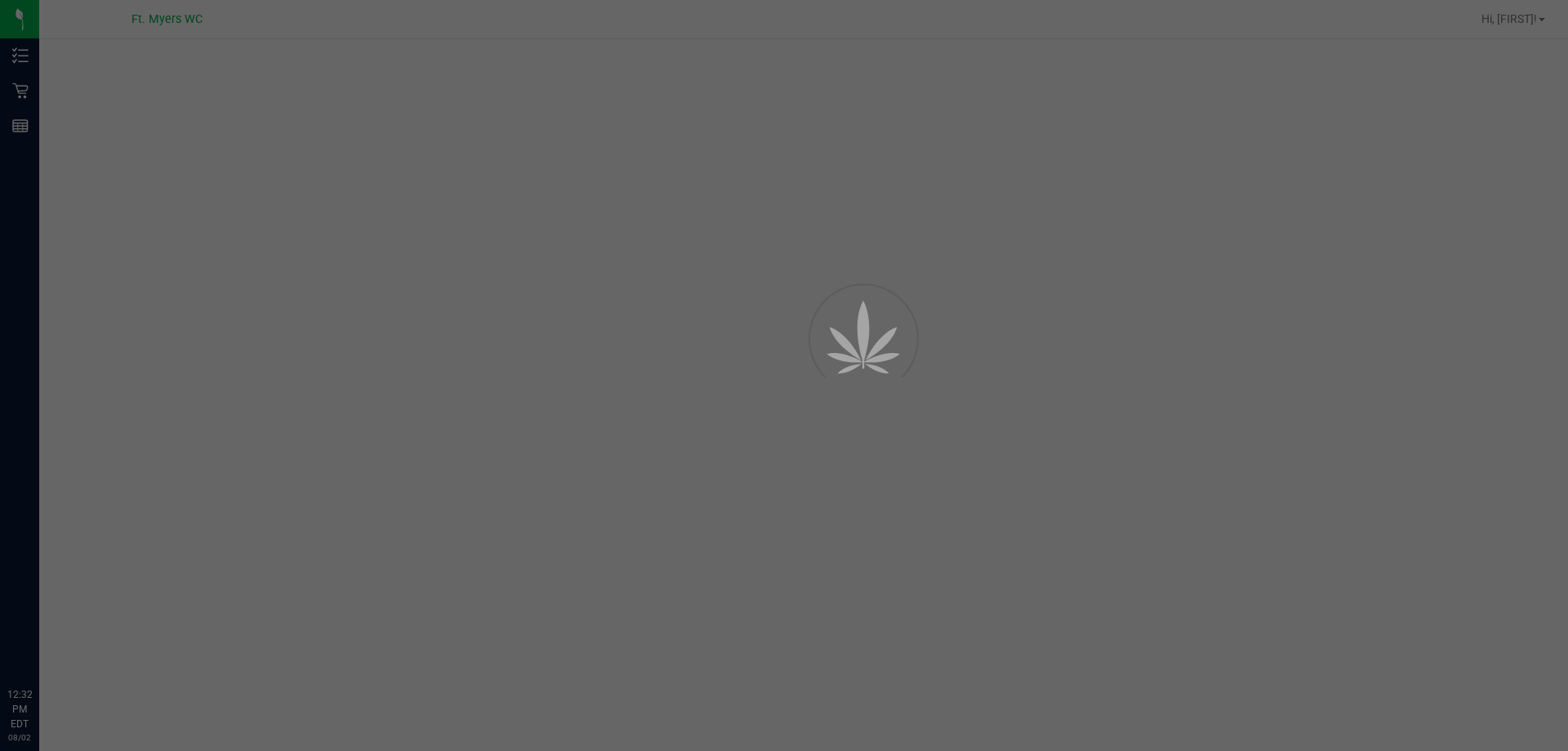 scroll, scrollTop: 0, scrollLeft: 0, axis: both 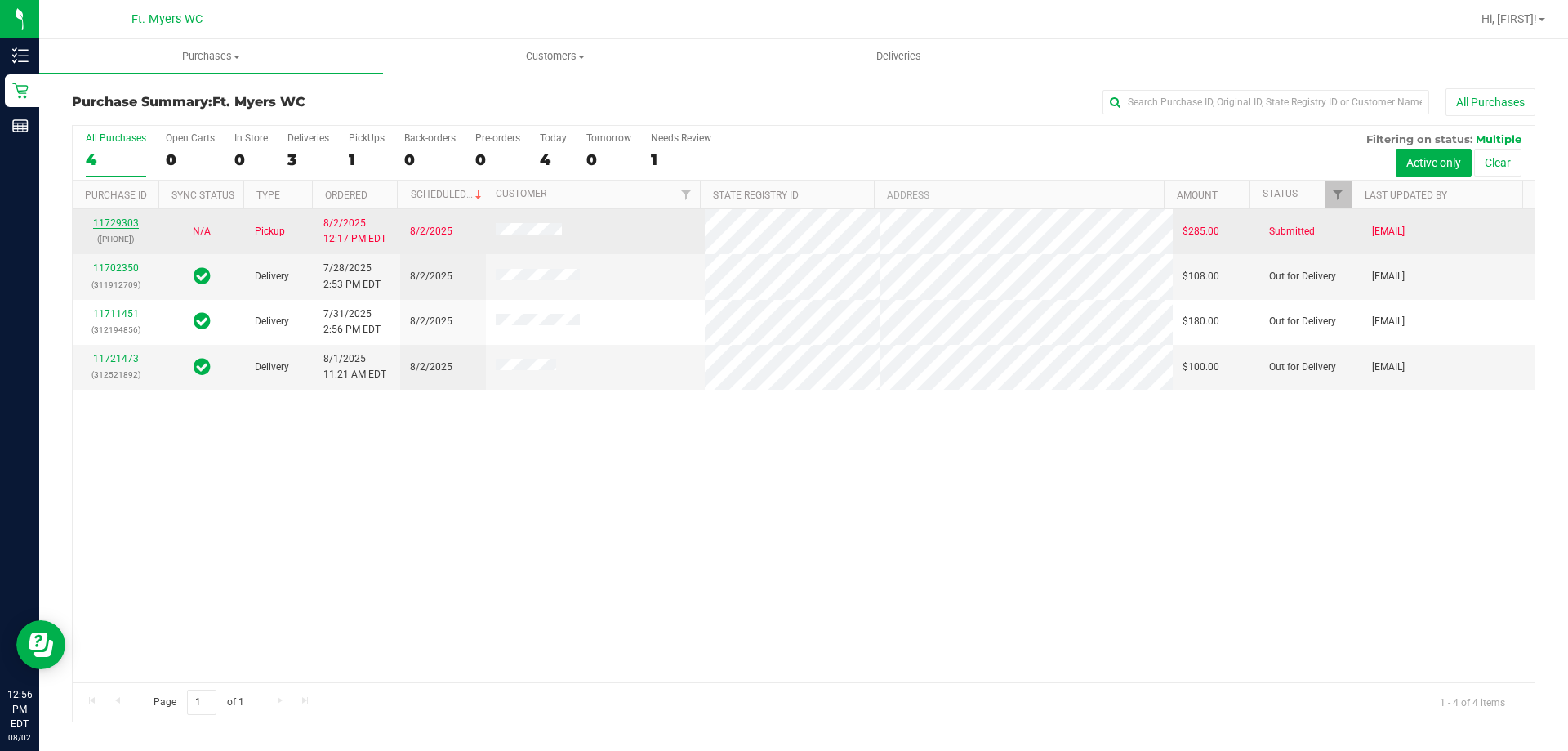 click on "11729303" at bounding box center (116, 223) 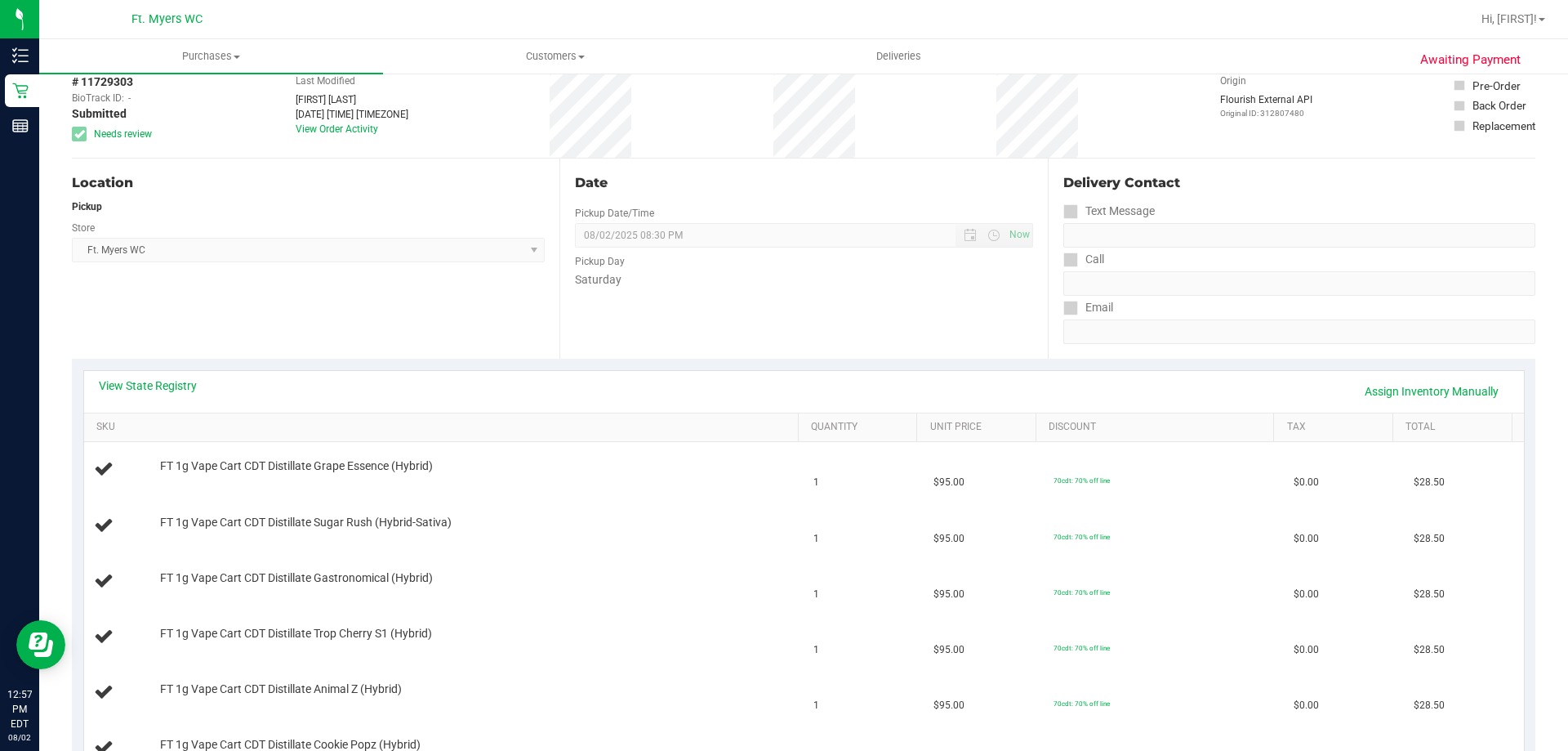 scroll, scrollTop: 0, scrollLeft: 0, axis: both 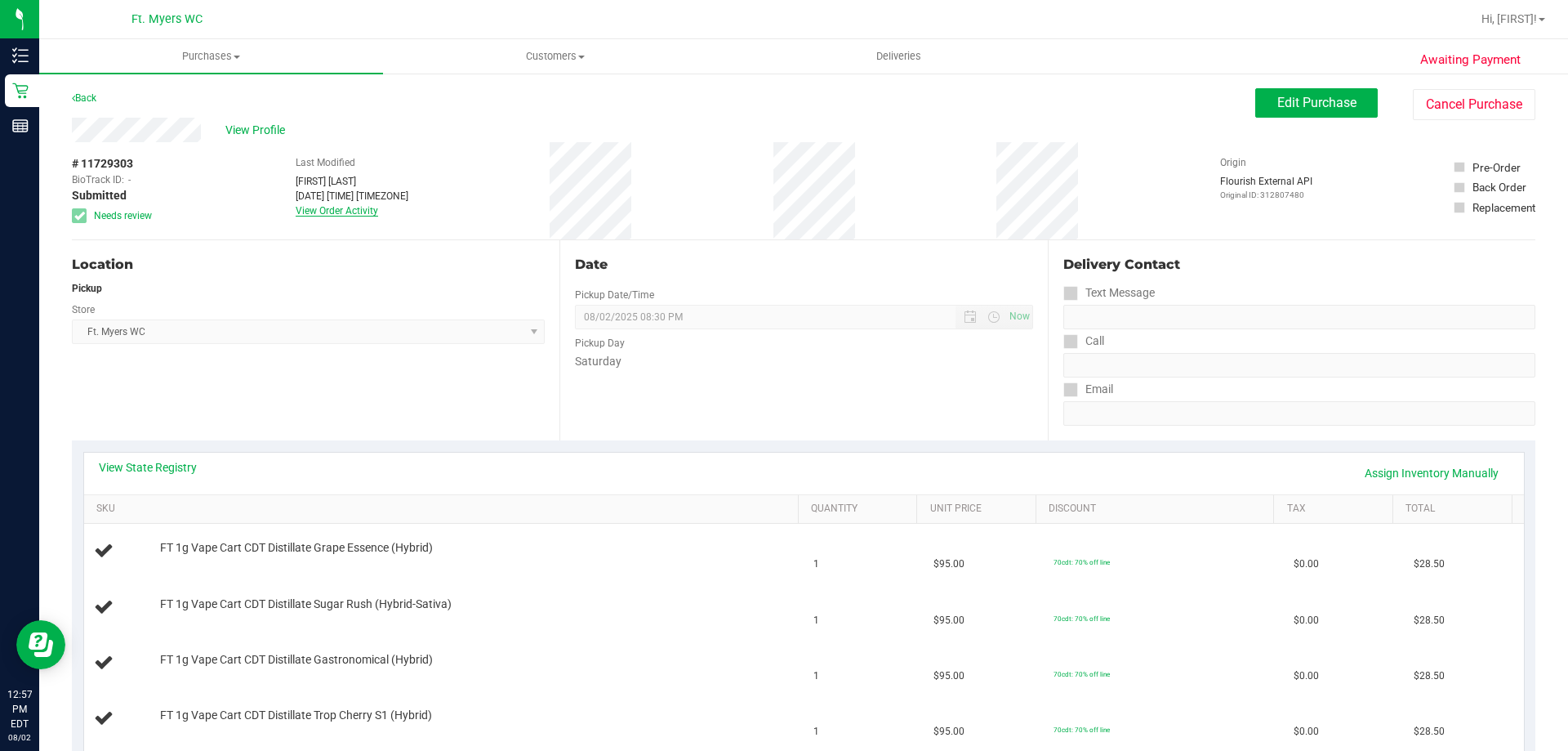 click on "View Order Activity" at bounding box center (336, 211) 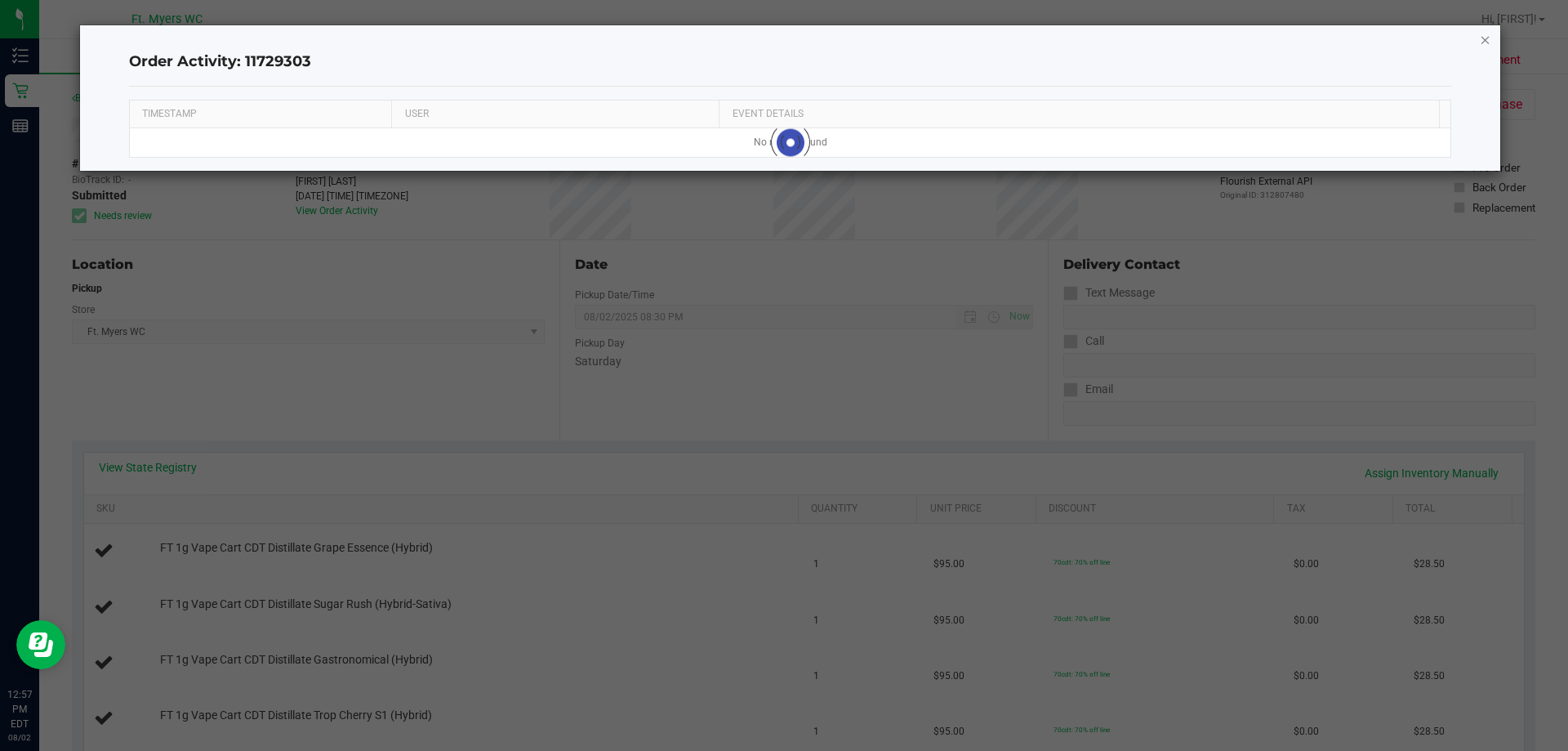 click 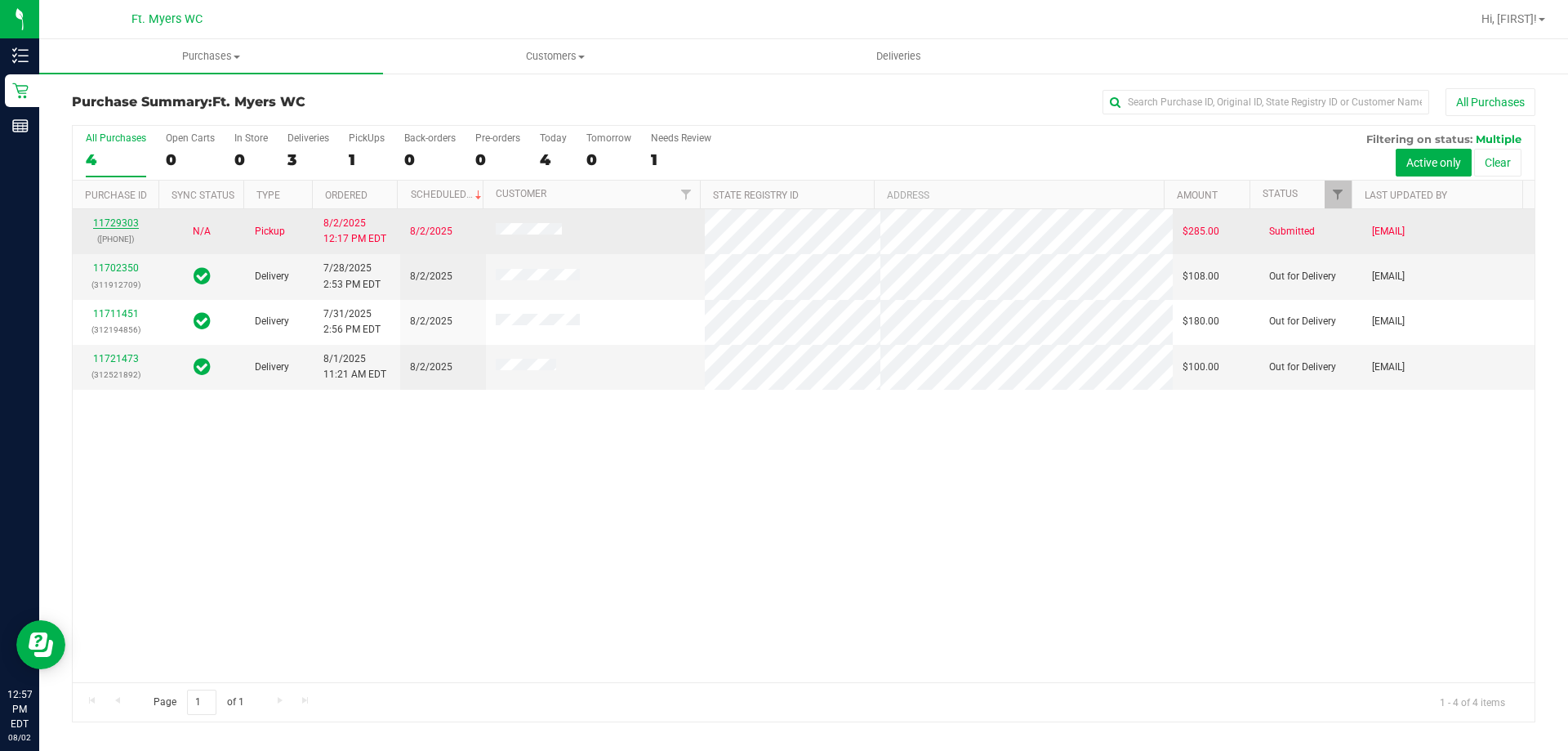 click on "11729303" at bounding box center (116, 223) 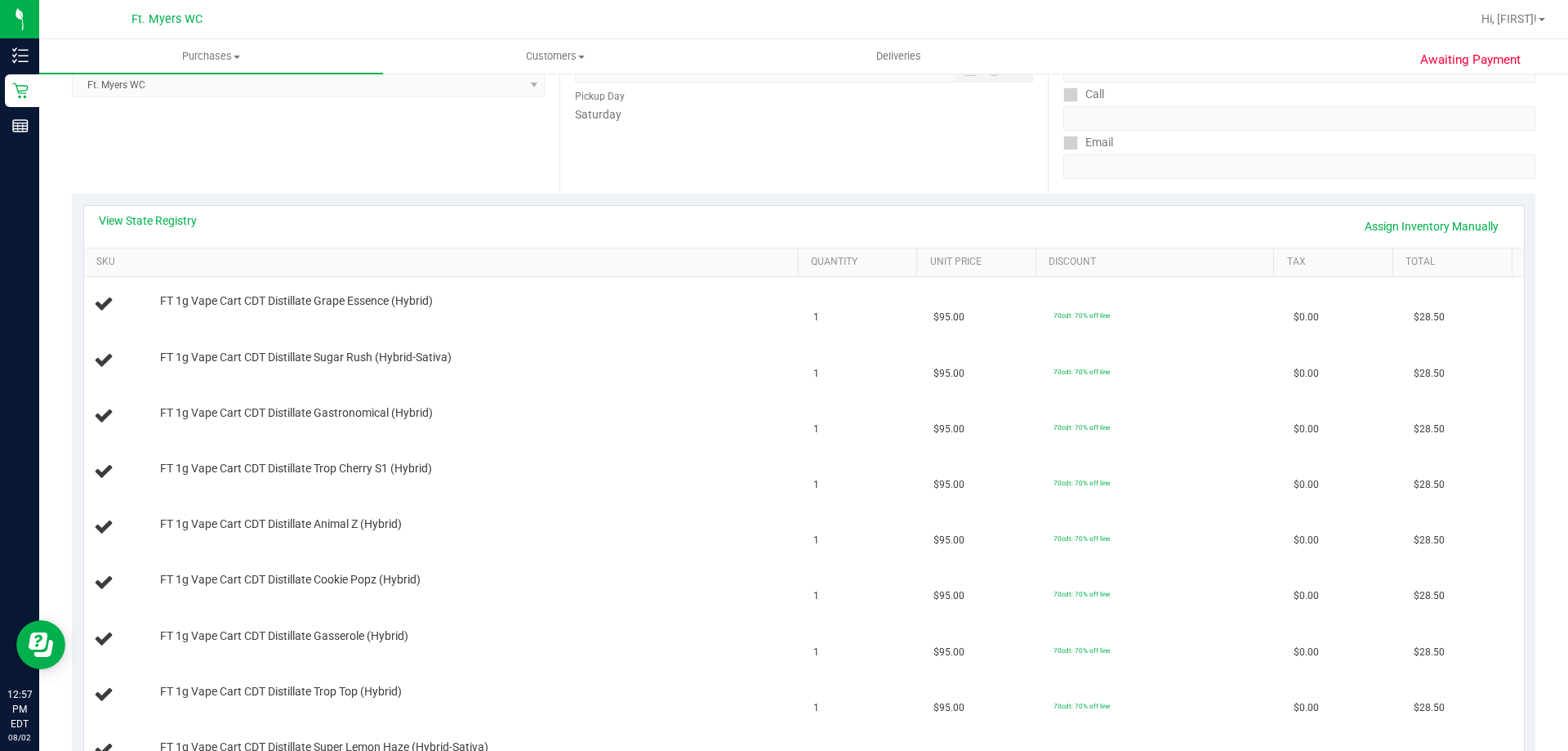 scroll, scrollTop: 0, scrollLeft: 0, axis: both 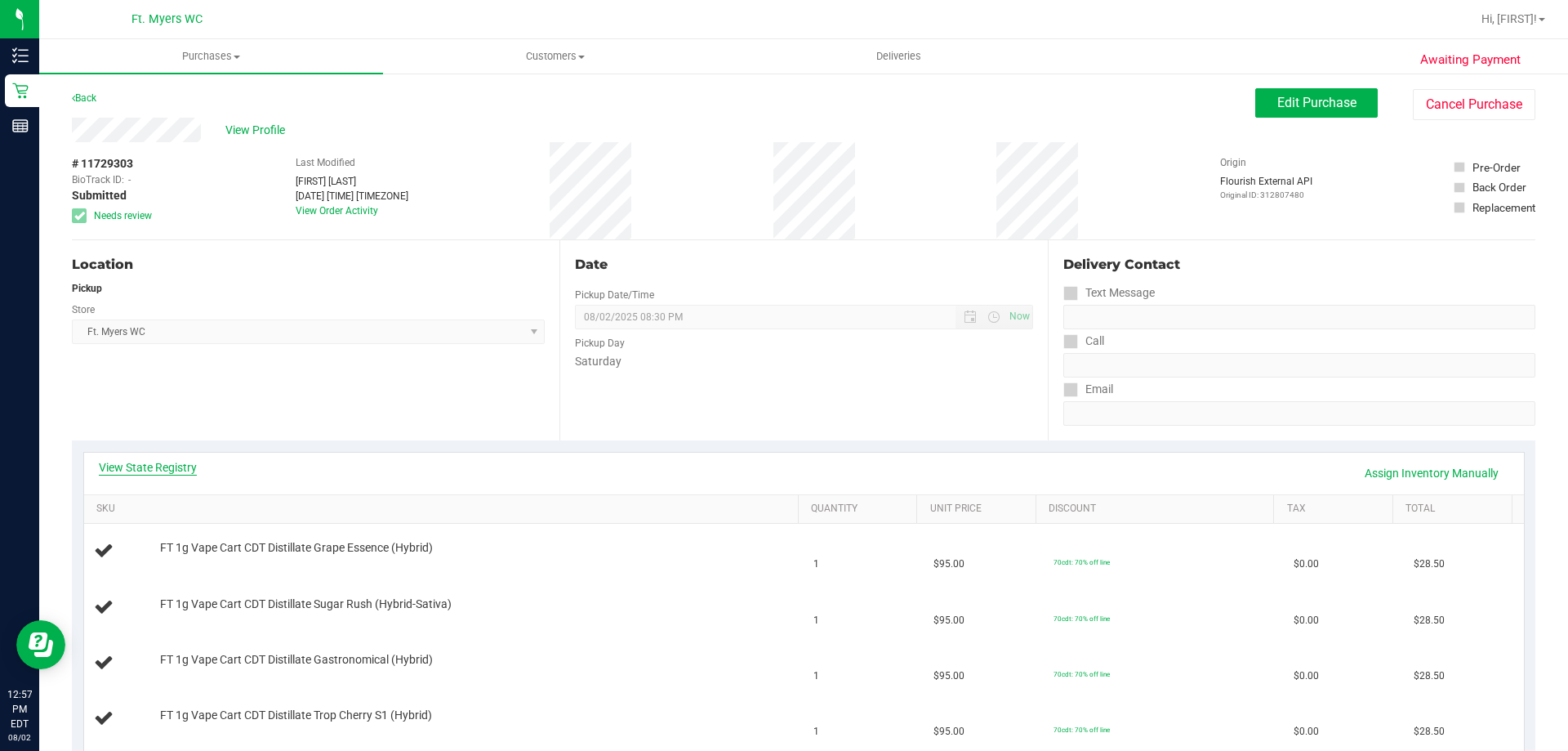 click on "View State Registry" at bounding box center (148, 467) 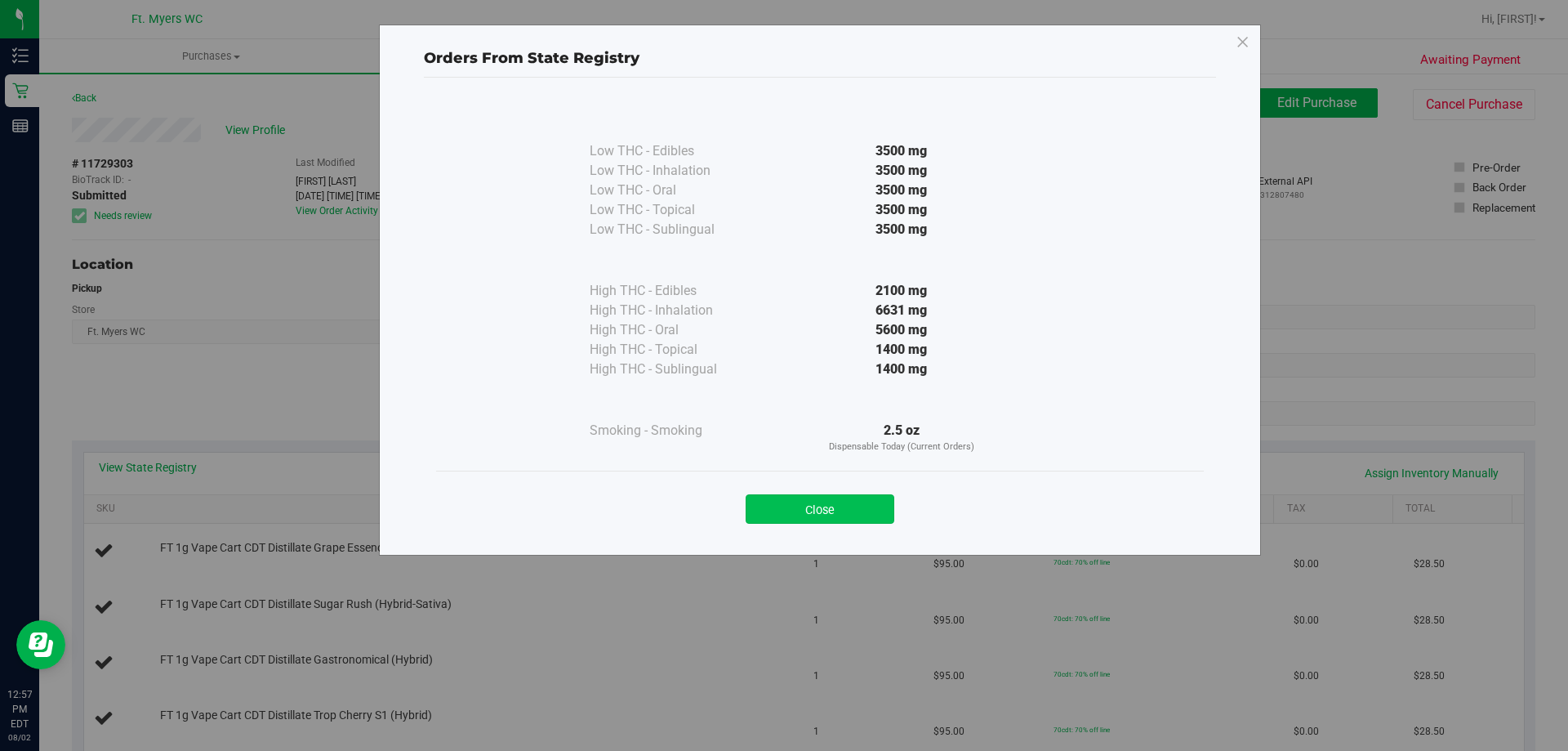 click on "Close" at bounding box center (820, 509) 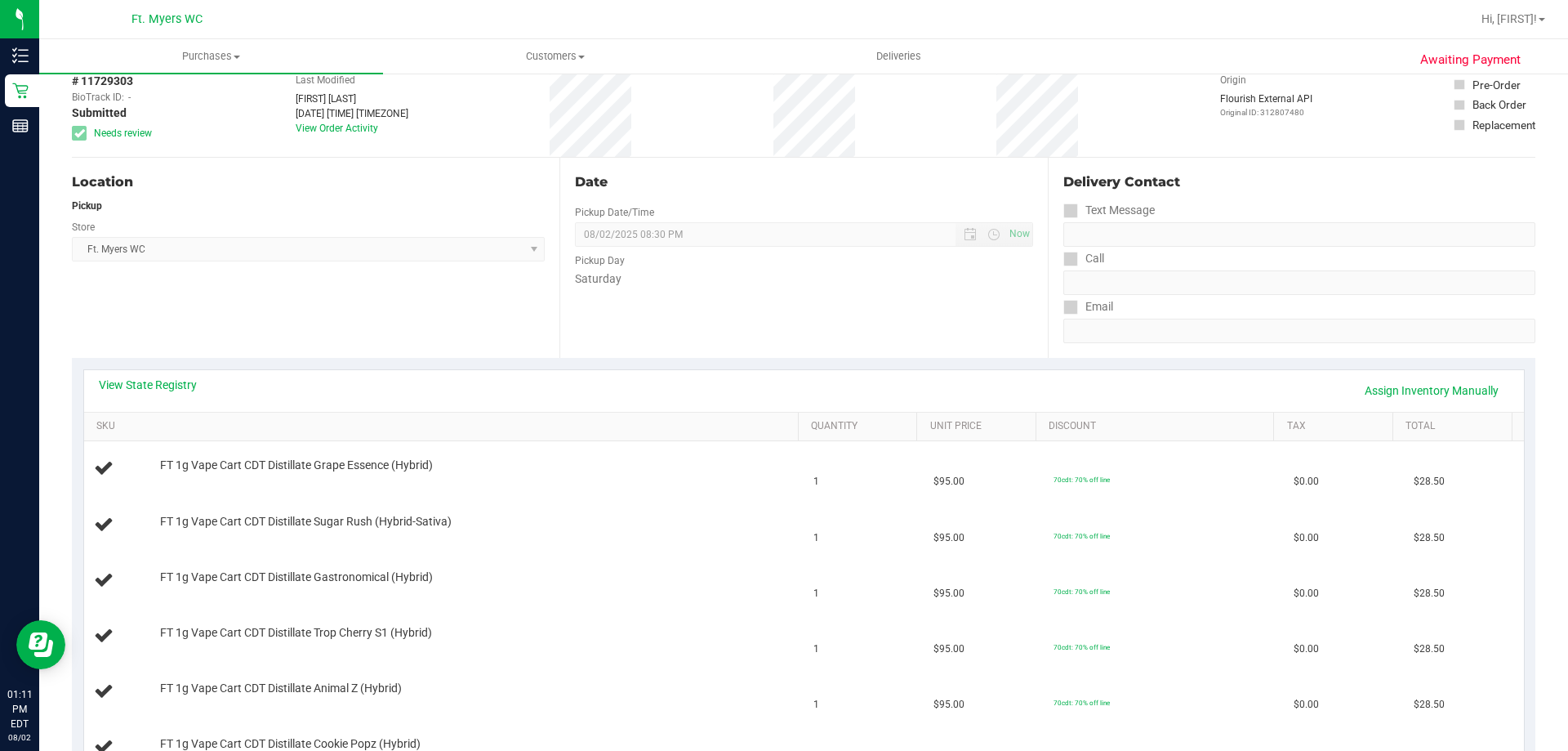 scroll, scrollTop: 82, scrollLeft: 0, axis: vertical 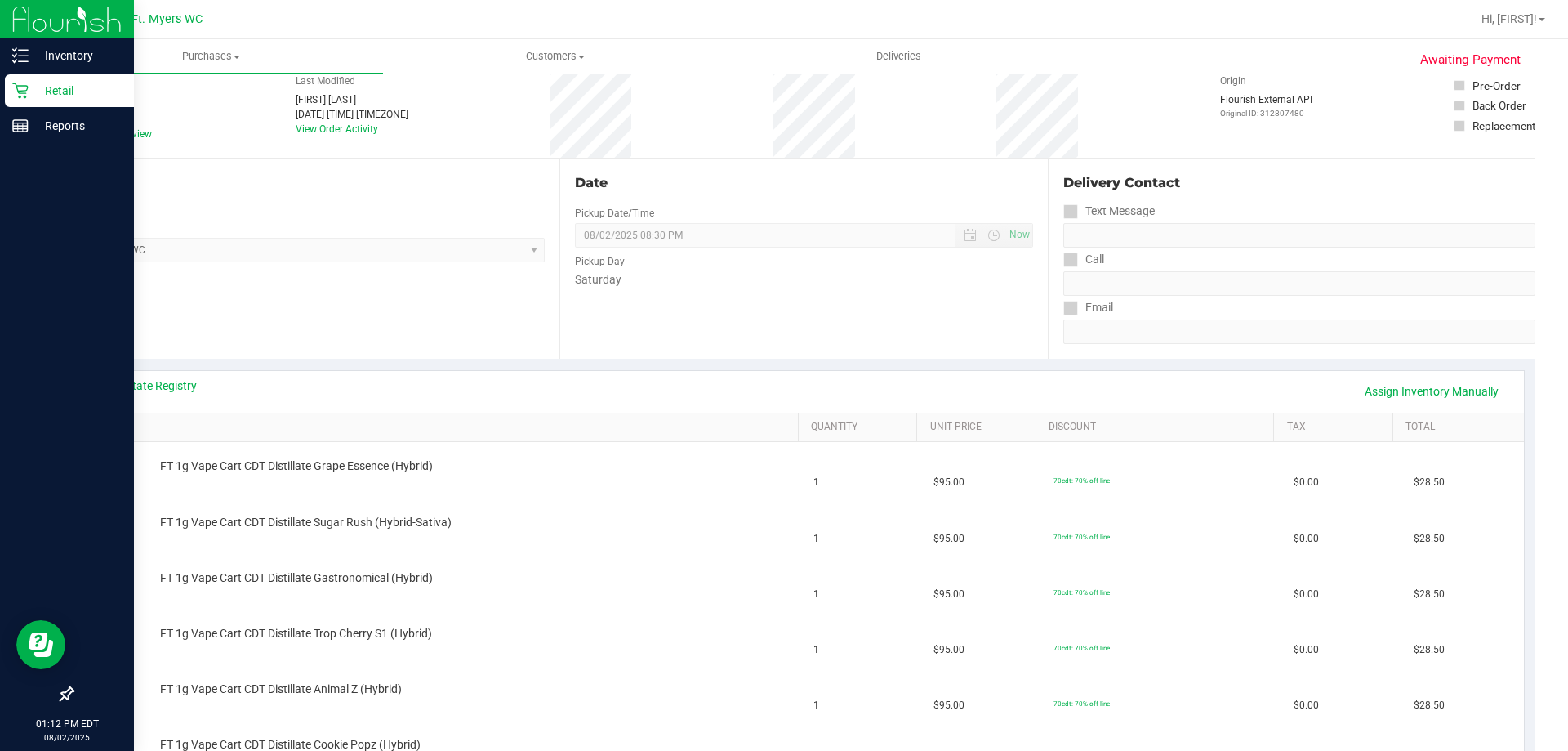 click on "Retail" at bounding box center [78, 91] 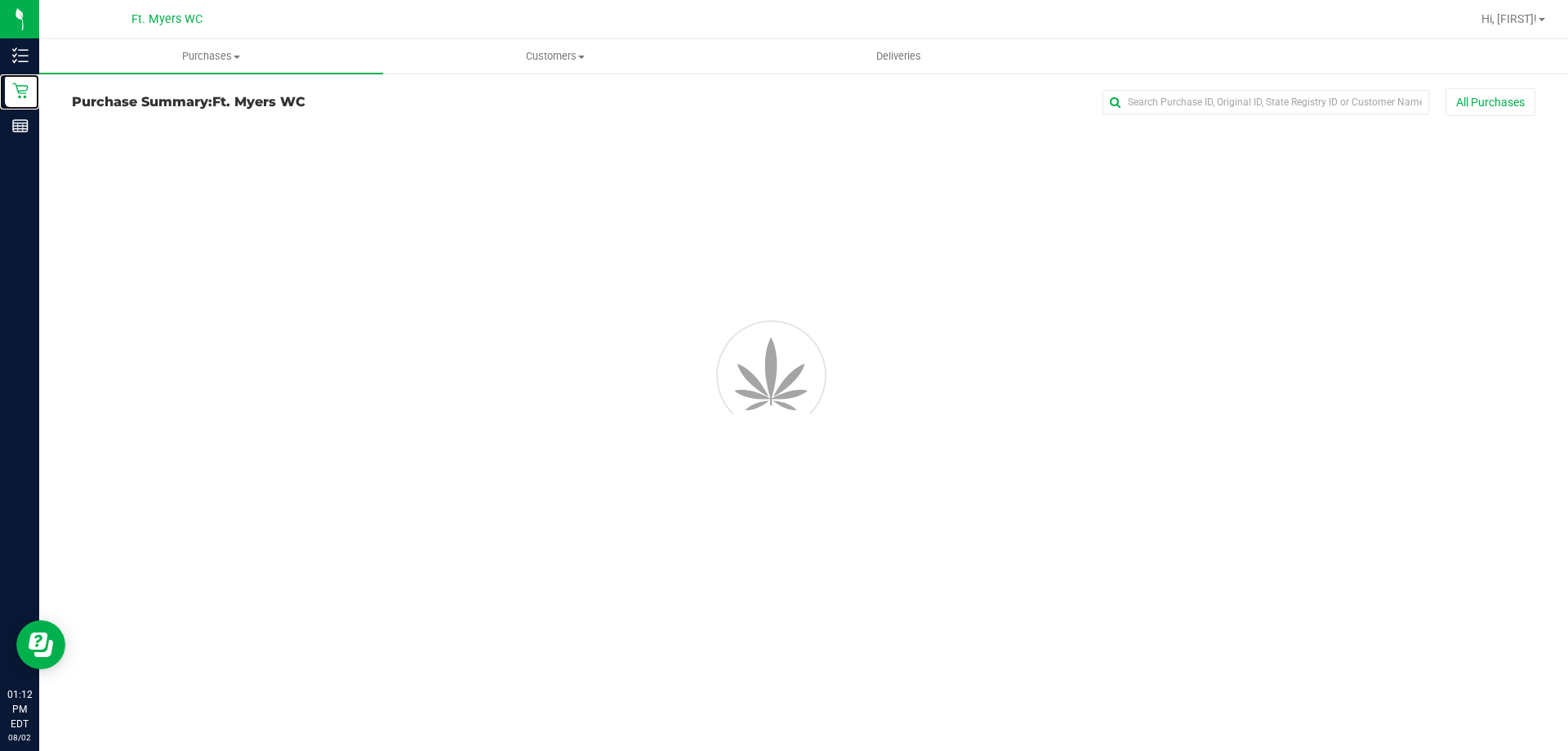 scroll, scrollTop: 0, scrollLeft: 0, axis: both 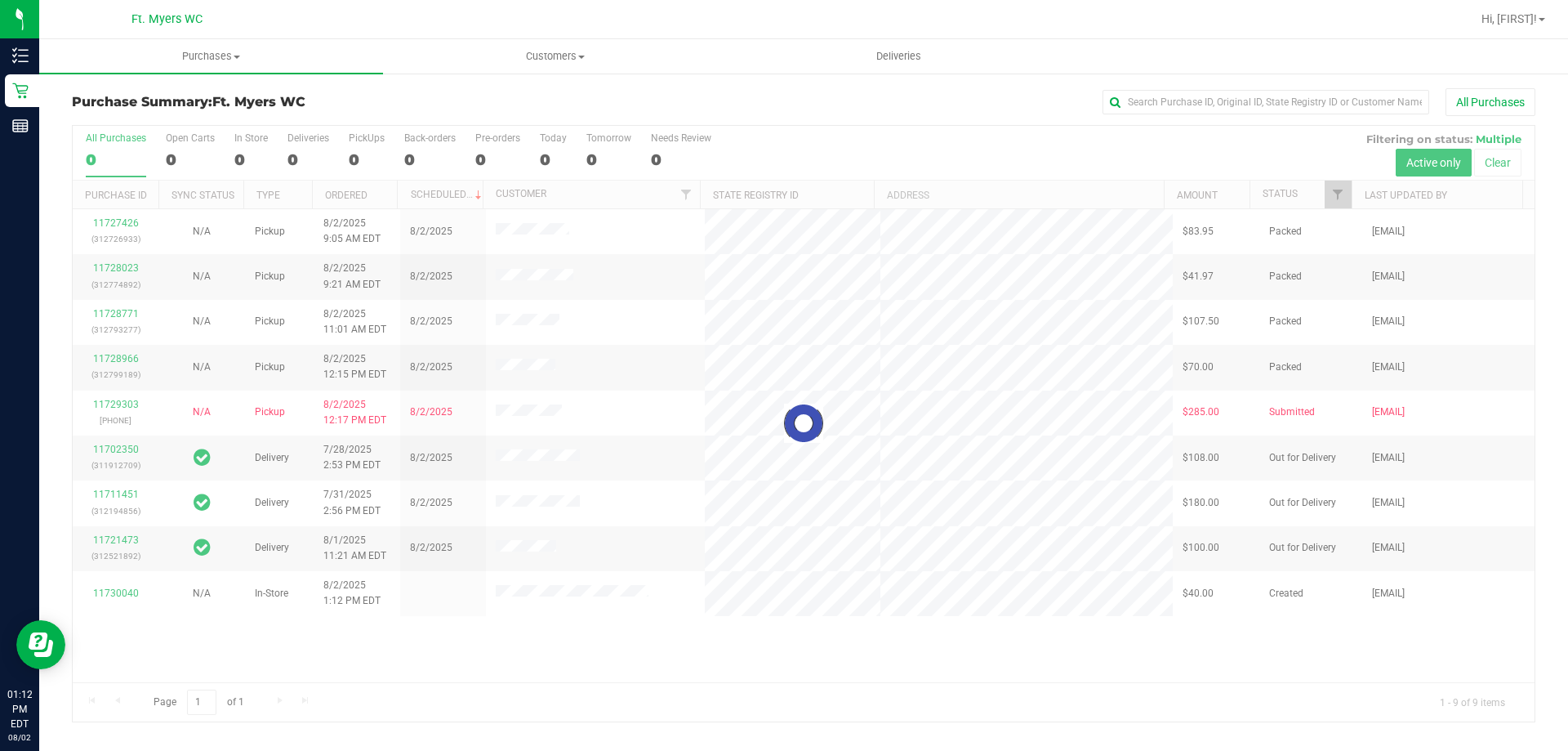 click at bounding box center (804, 423) 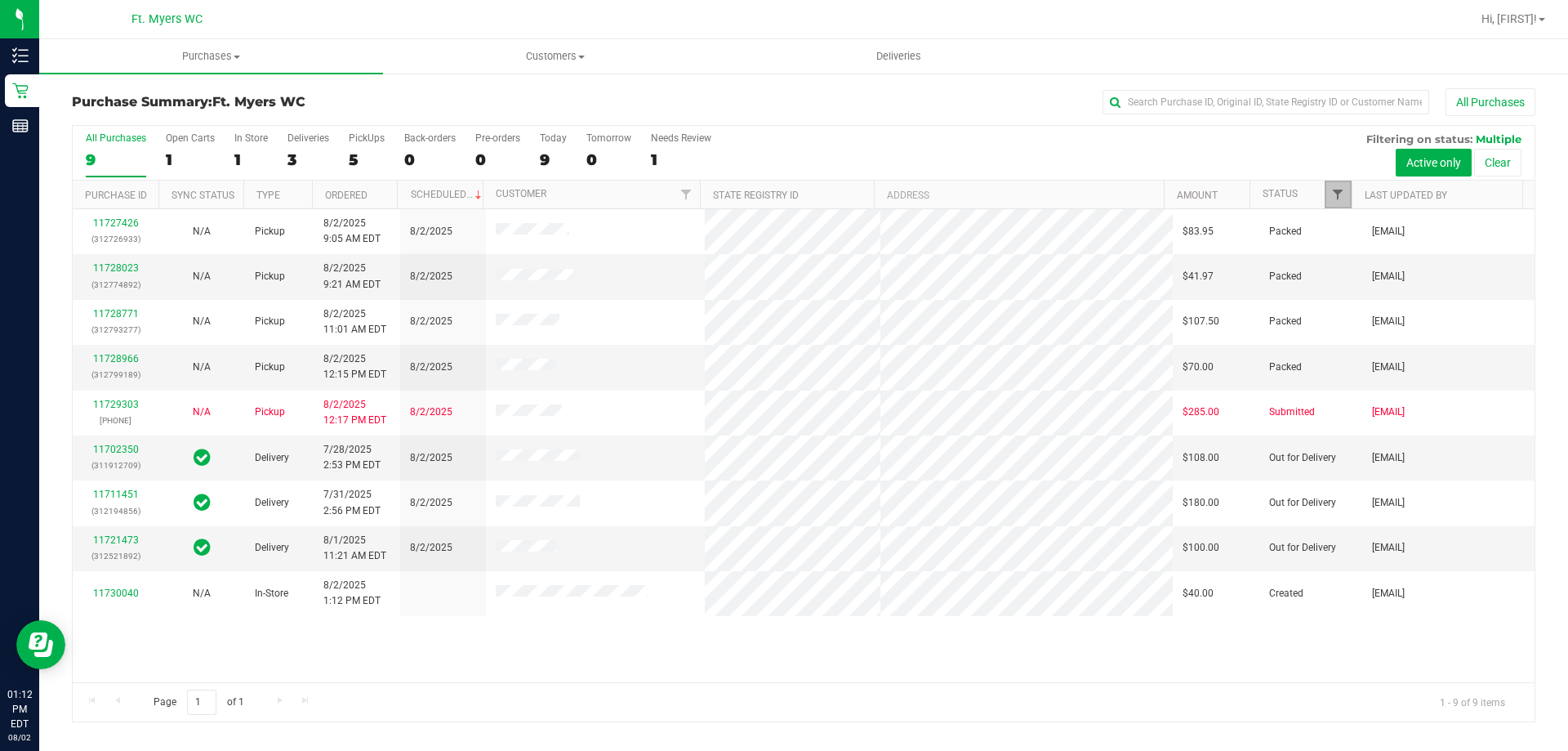 click at bounding box center (1338, 194) 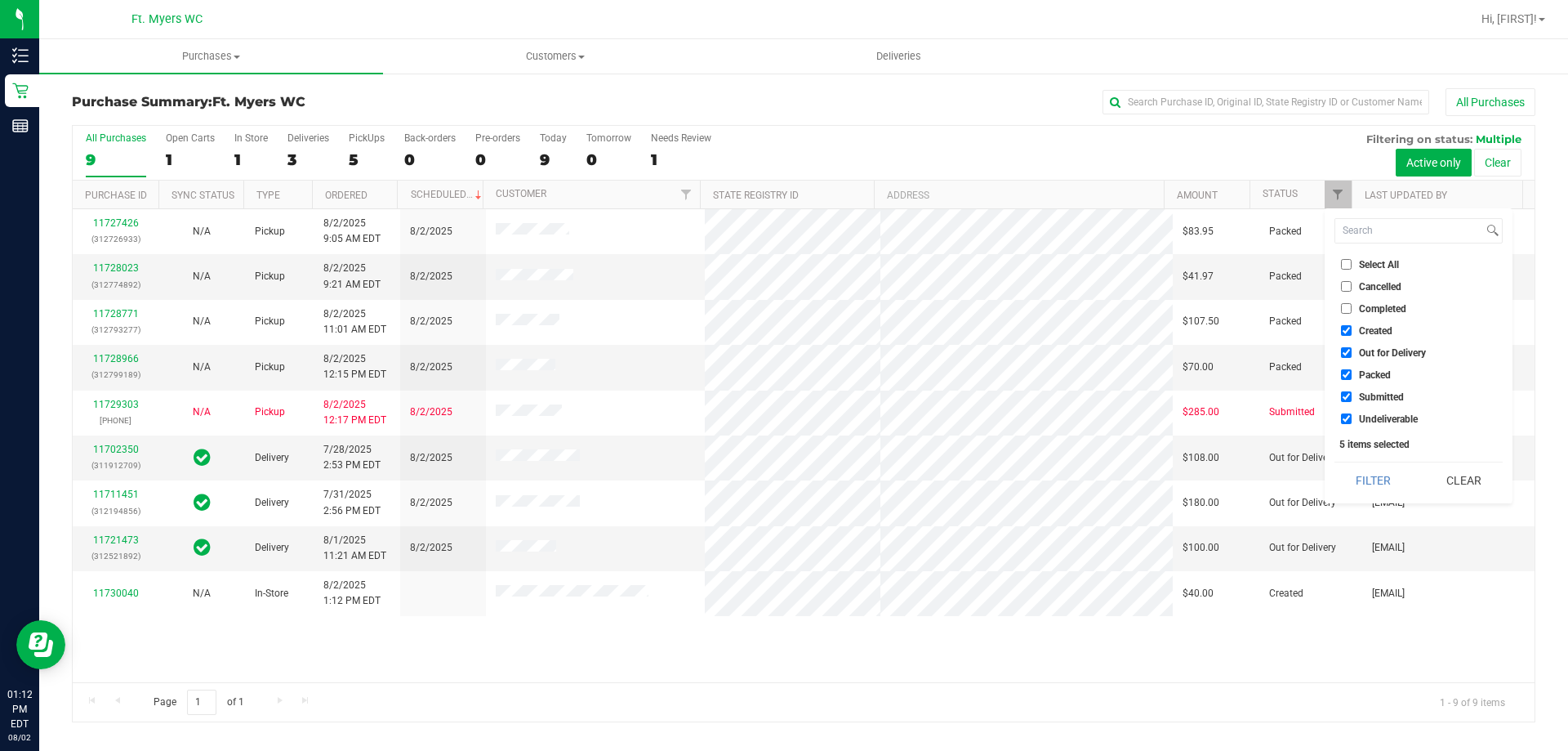 click on "All Purchases
9
Open Carts
1
In Store
1
Deliveries
3
PickUps
5
Back-orders
0
Pre-orders
0
Today
9
Tomorrow
0" at bounding box center [804, 153] 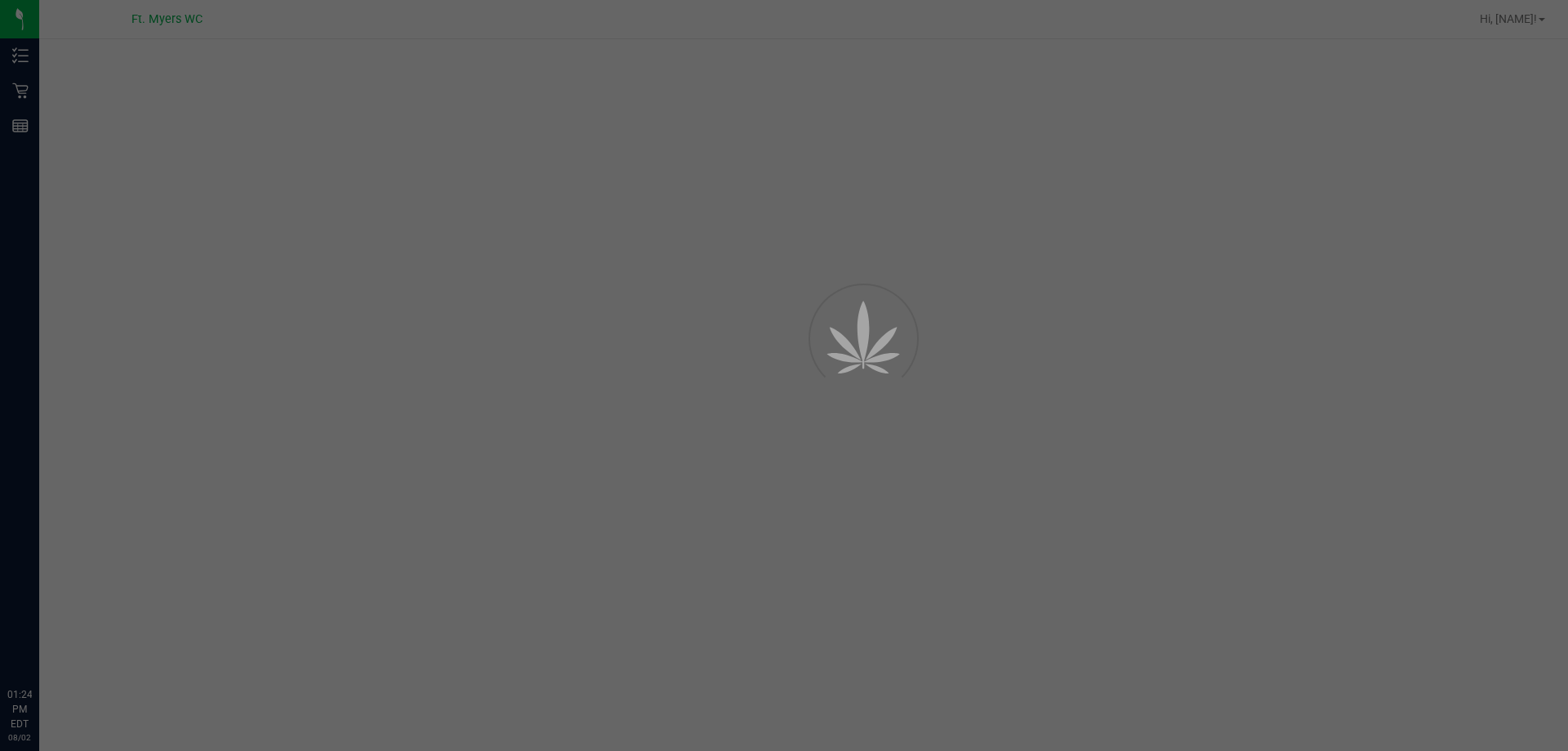 scroll, scrollTop: 0, scrollLeft: 0, axis: both 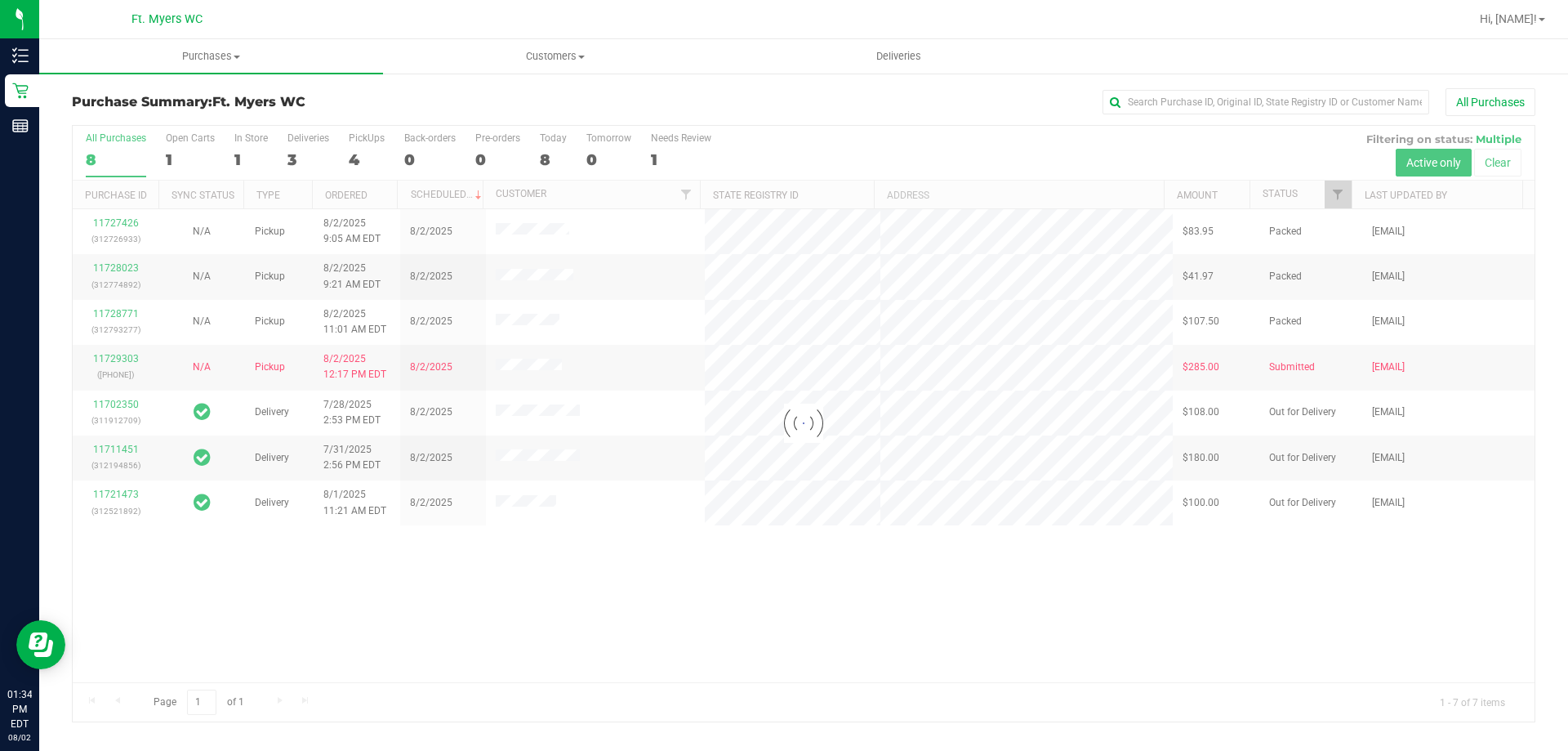 click at bounding box center [804, 423] 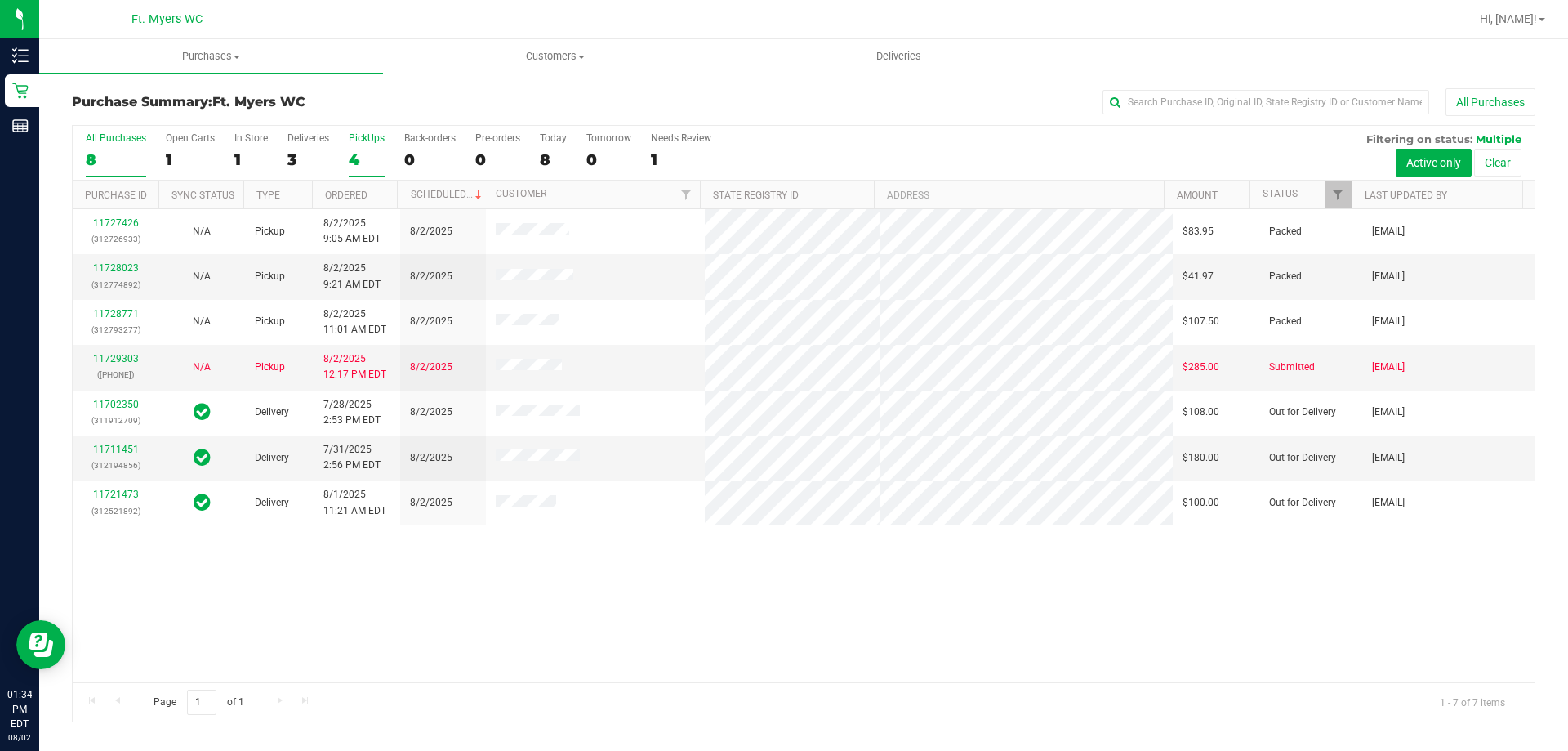 click on "PickUps" at bounding box center (367, 138) 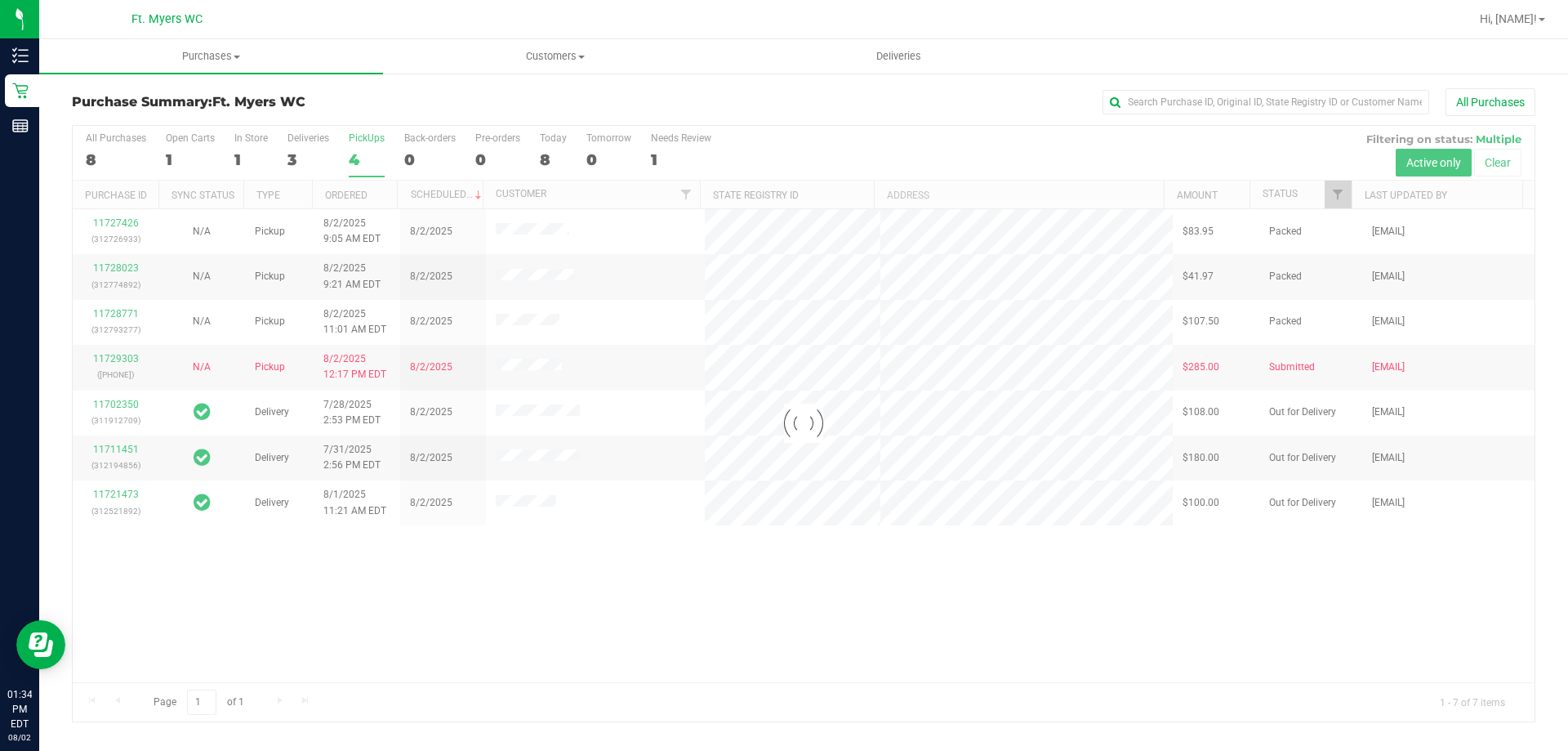 click at bounding box center [804, 423] 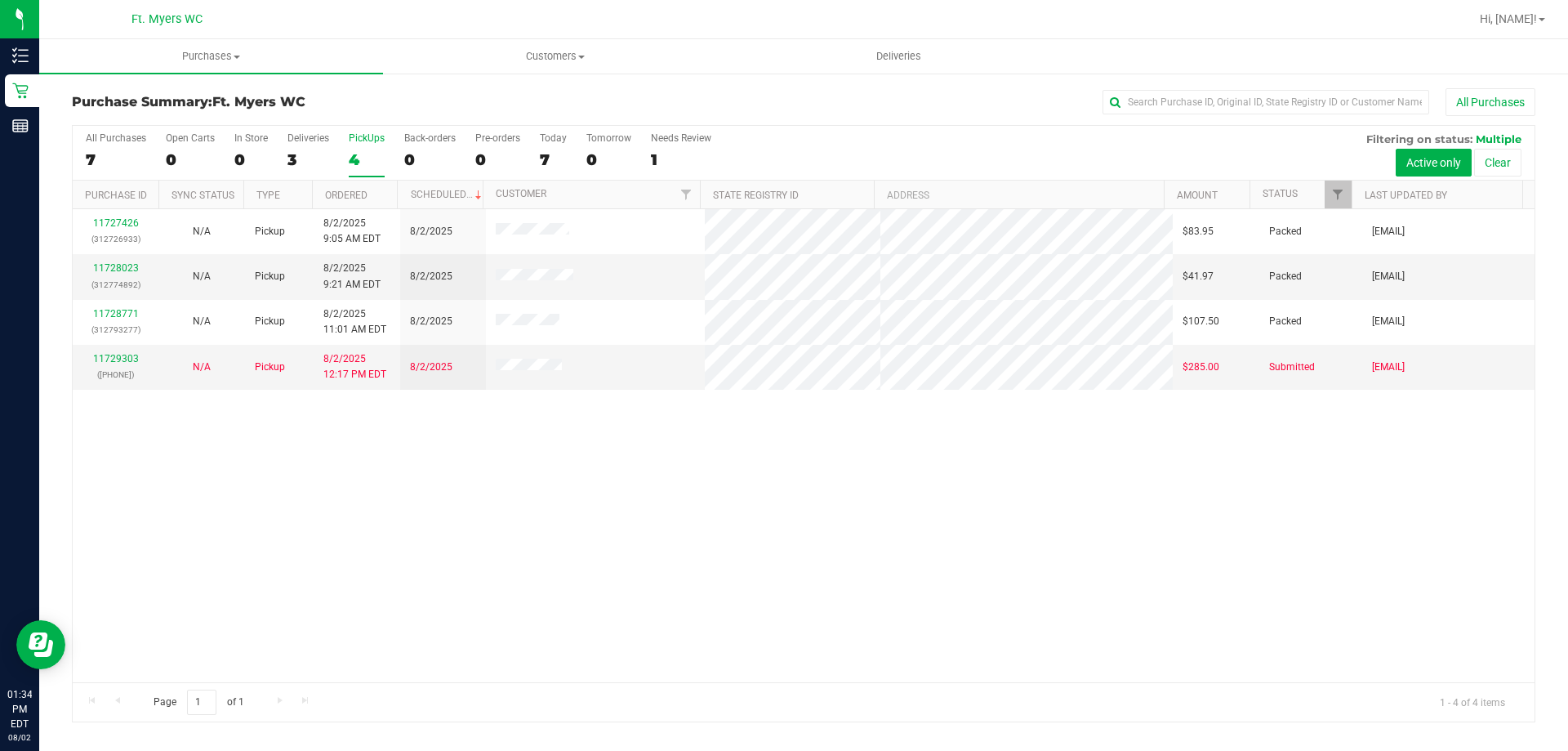 click on "PickUps" at bounding box center [367, 138] 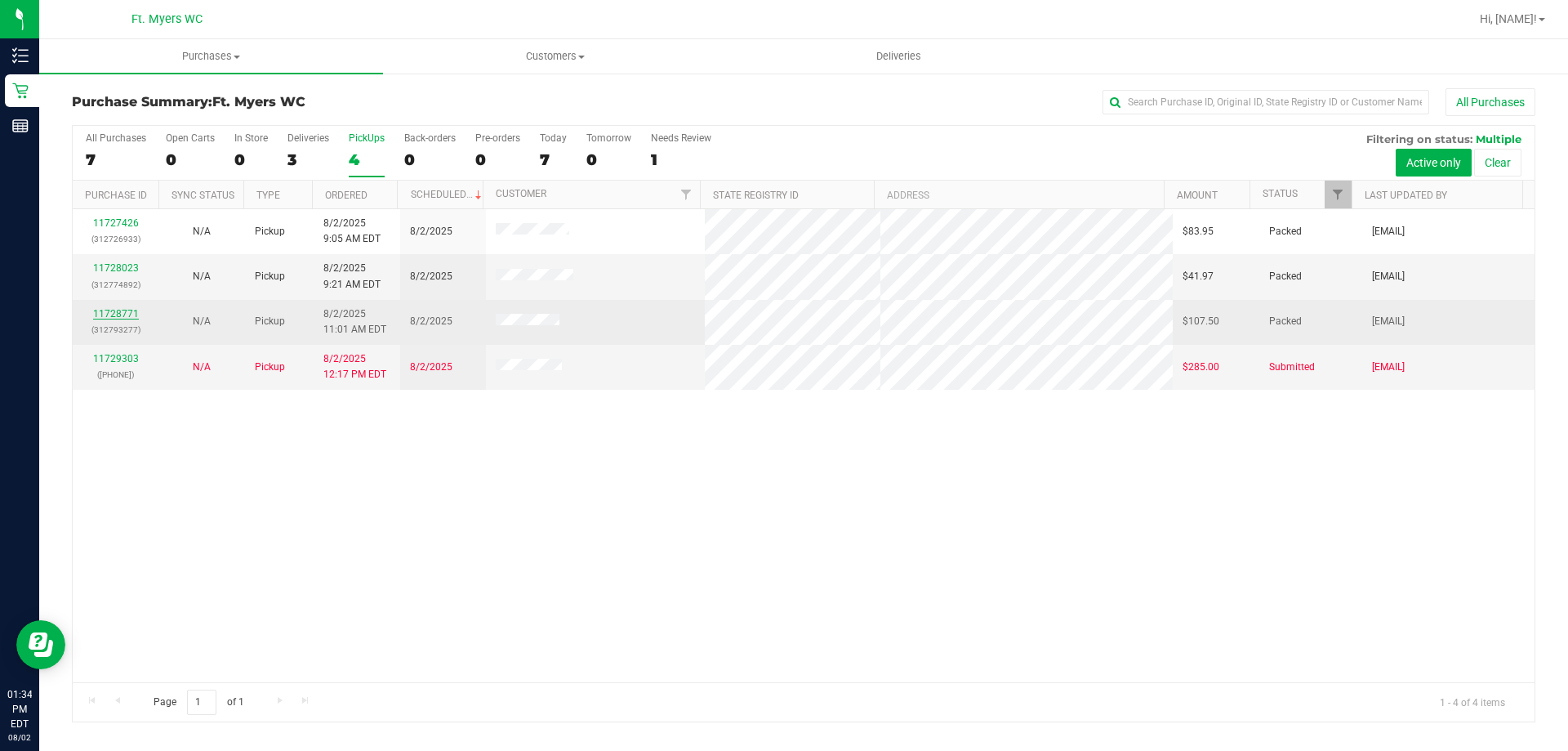 click on "11728771" at bounding box center (116, 314) 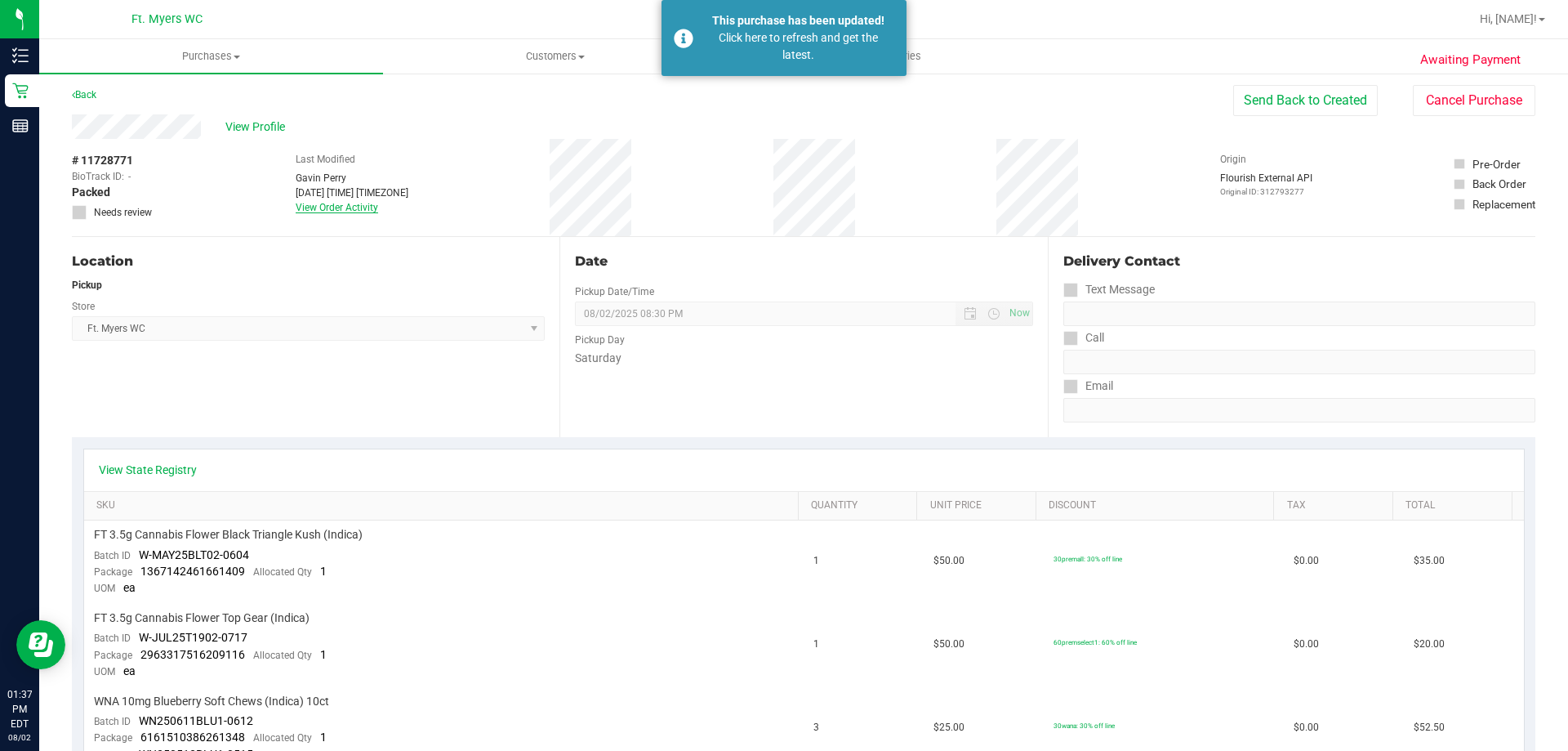 scroll, scrollTop: 0, scrollLeft: 0, axis: both 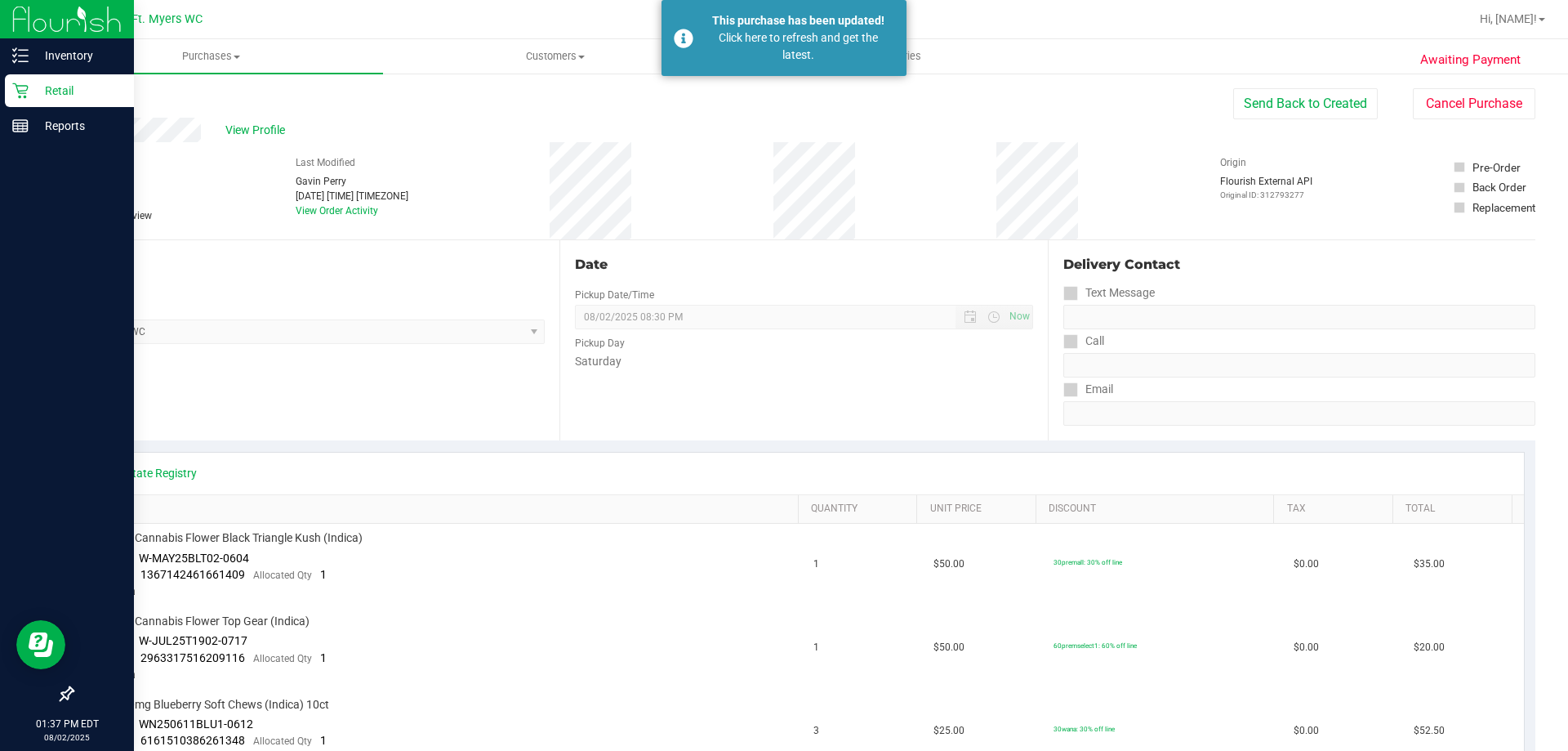 click 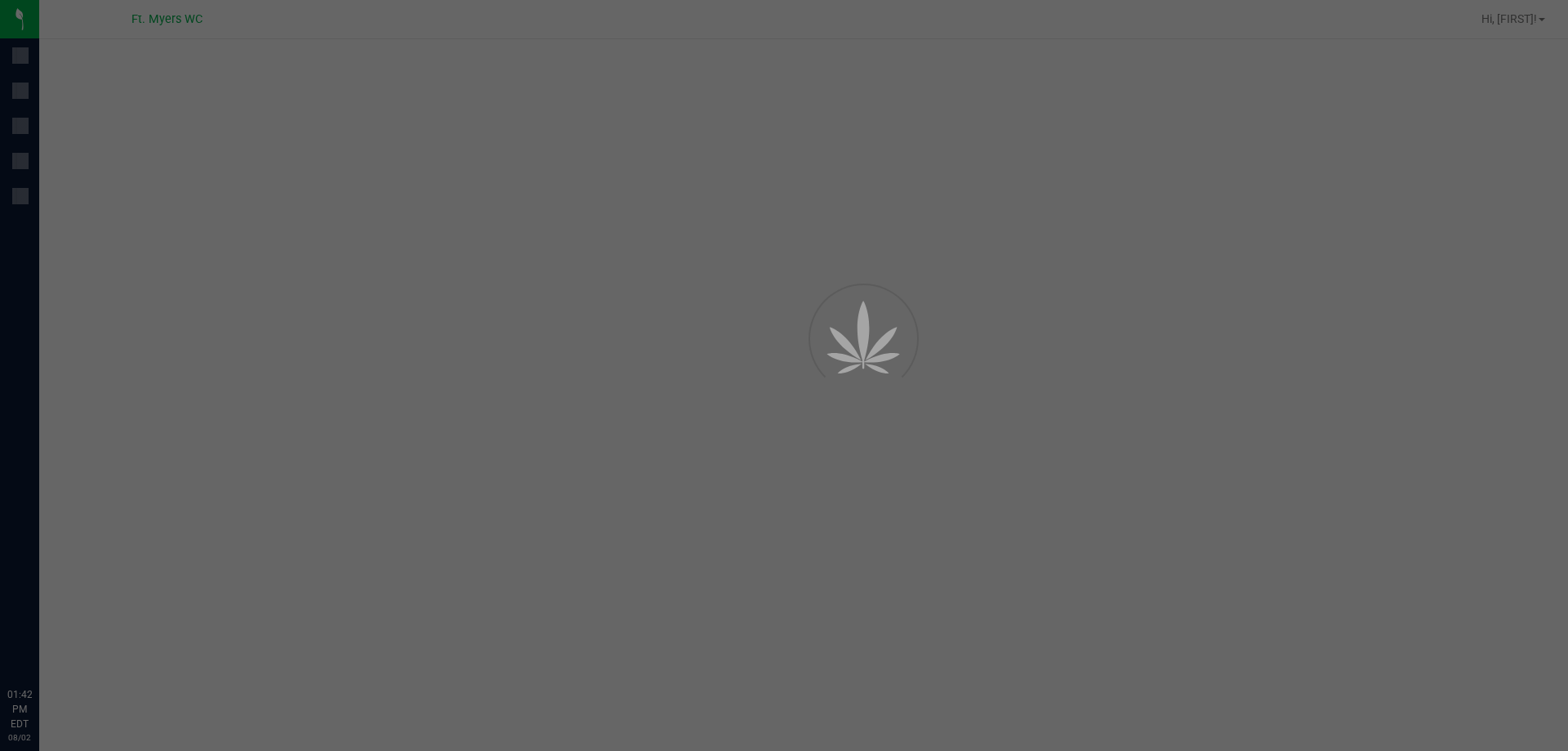 scroll, scrollTop: 0, scrollLeft: 0, axis: both 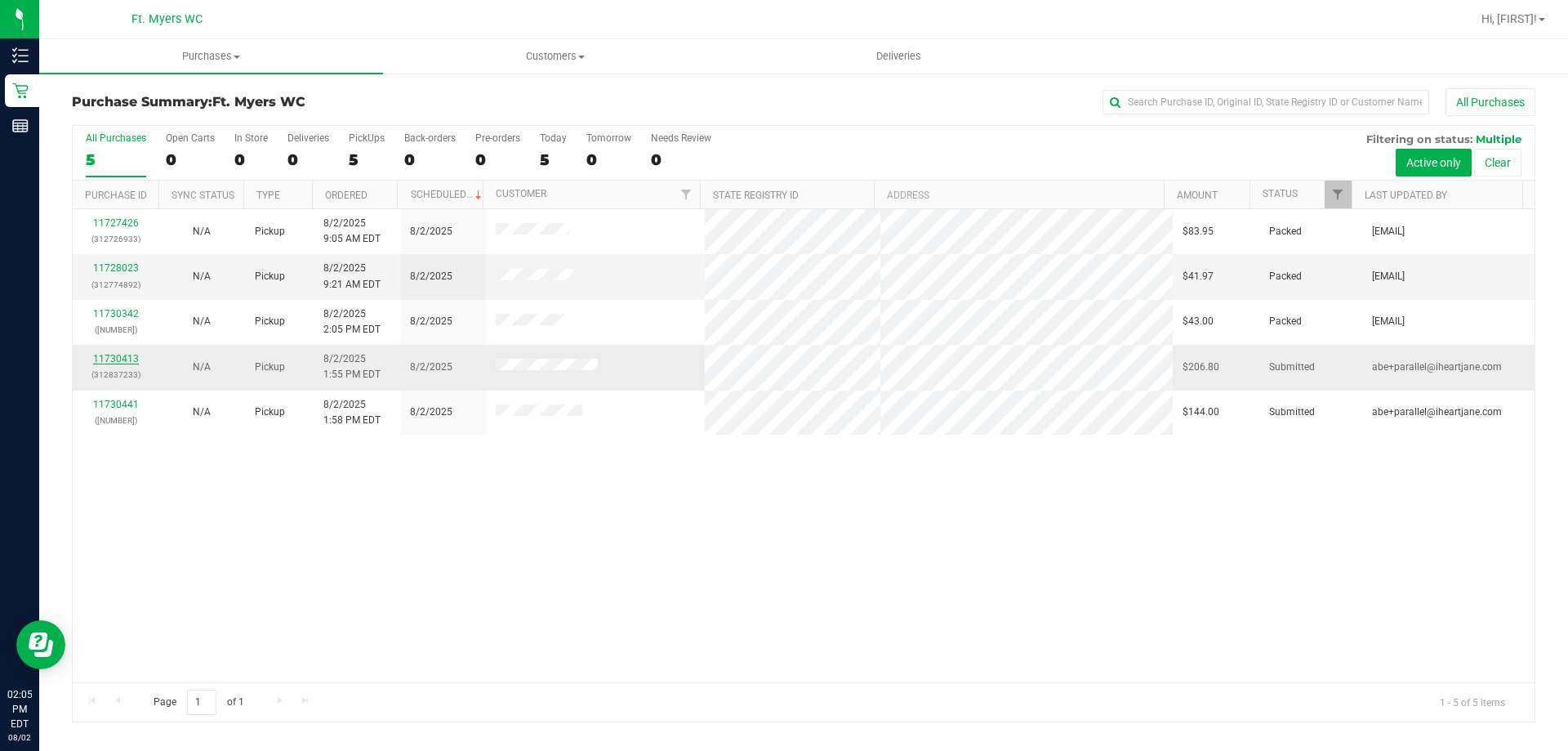 click on "11730413" at bounding box center (116, 359) 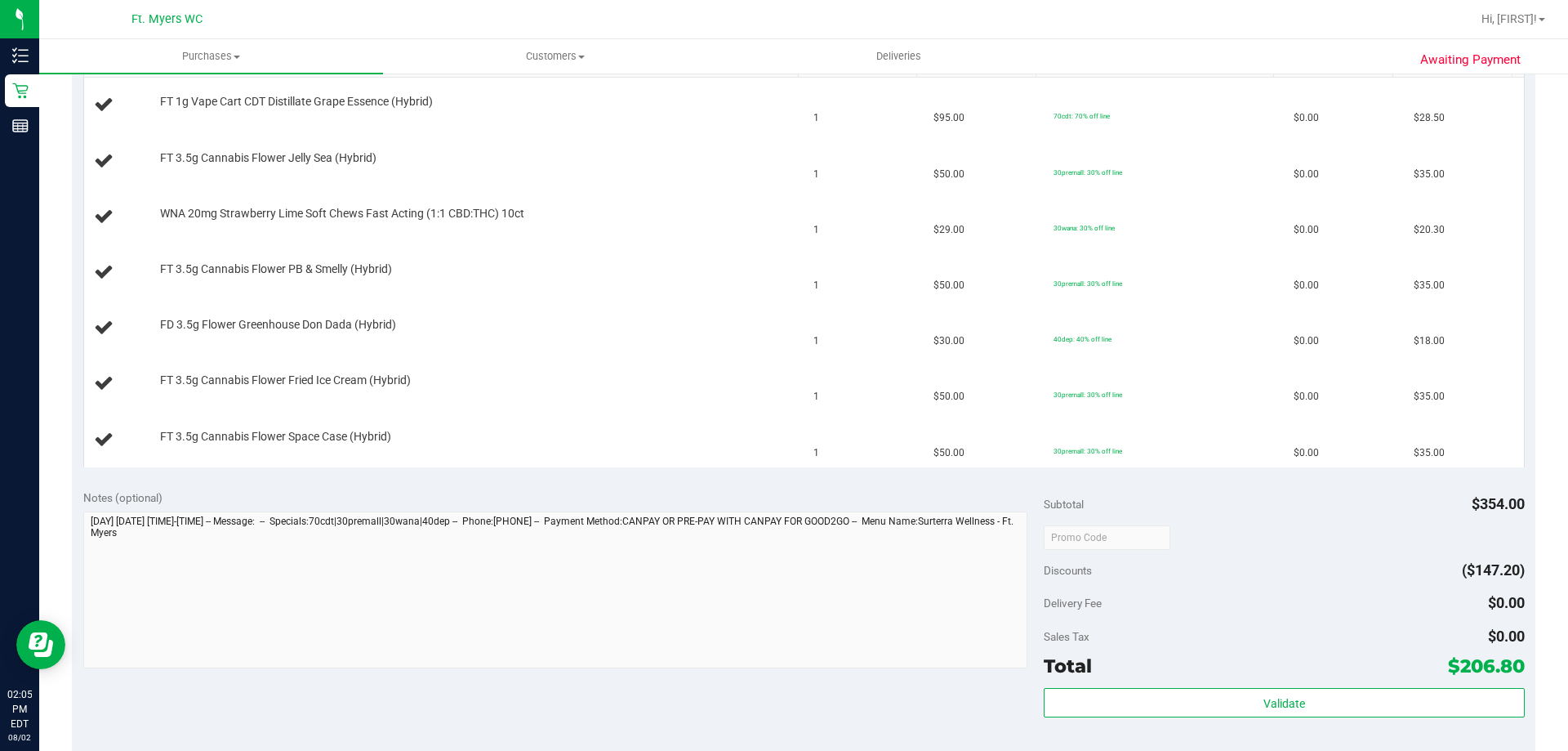 scroll, scrollTop: 572, scrollLeft: 0, axis: vertical 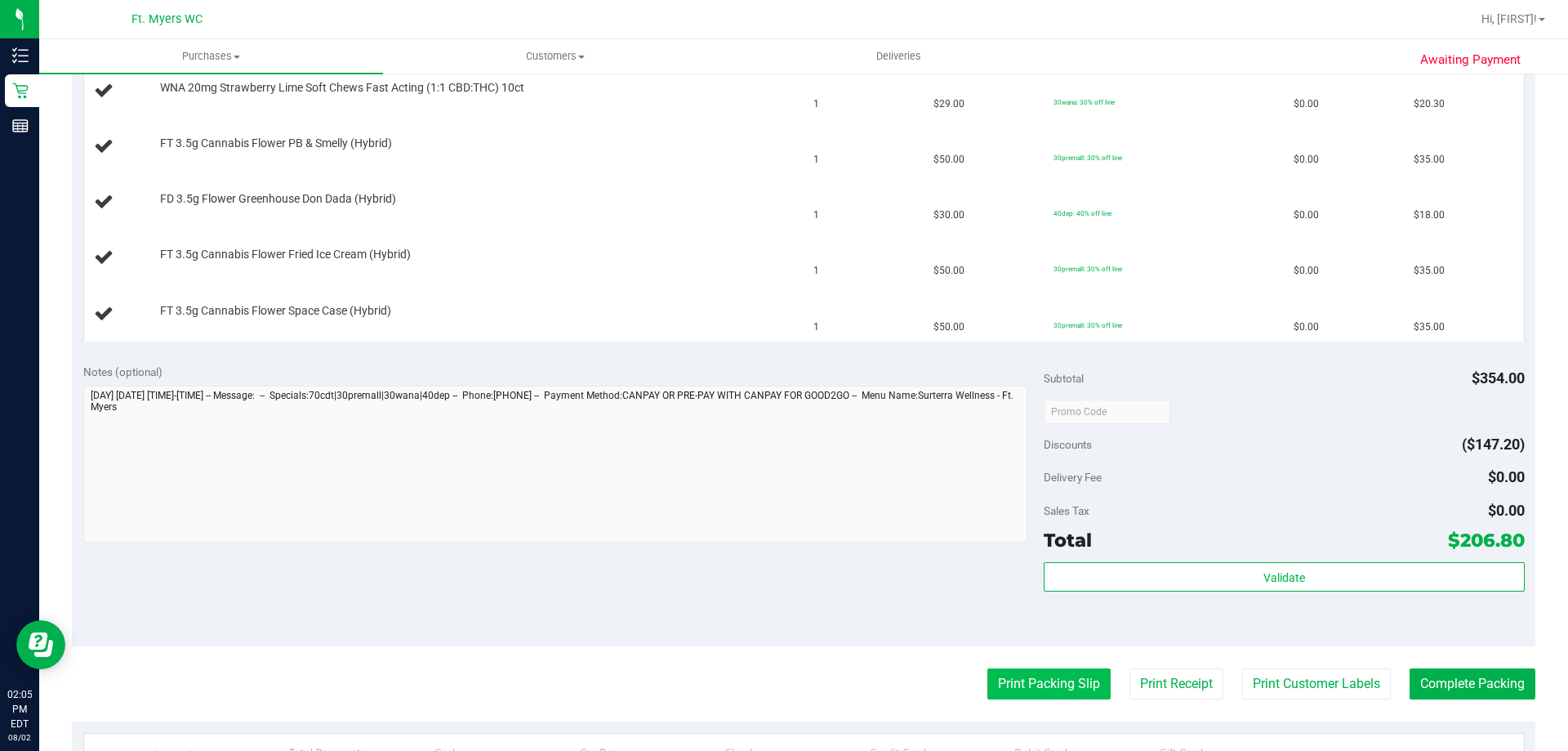 click on "Print Packing Slip" at bounding box center (1049, 684) 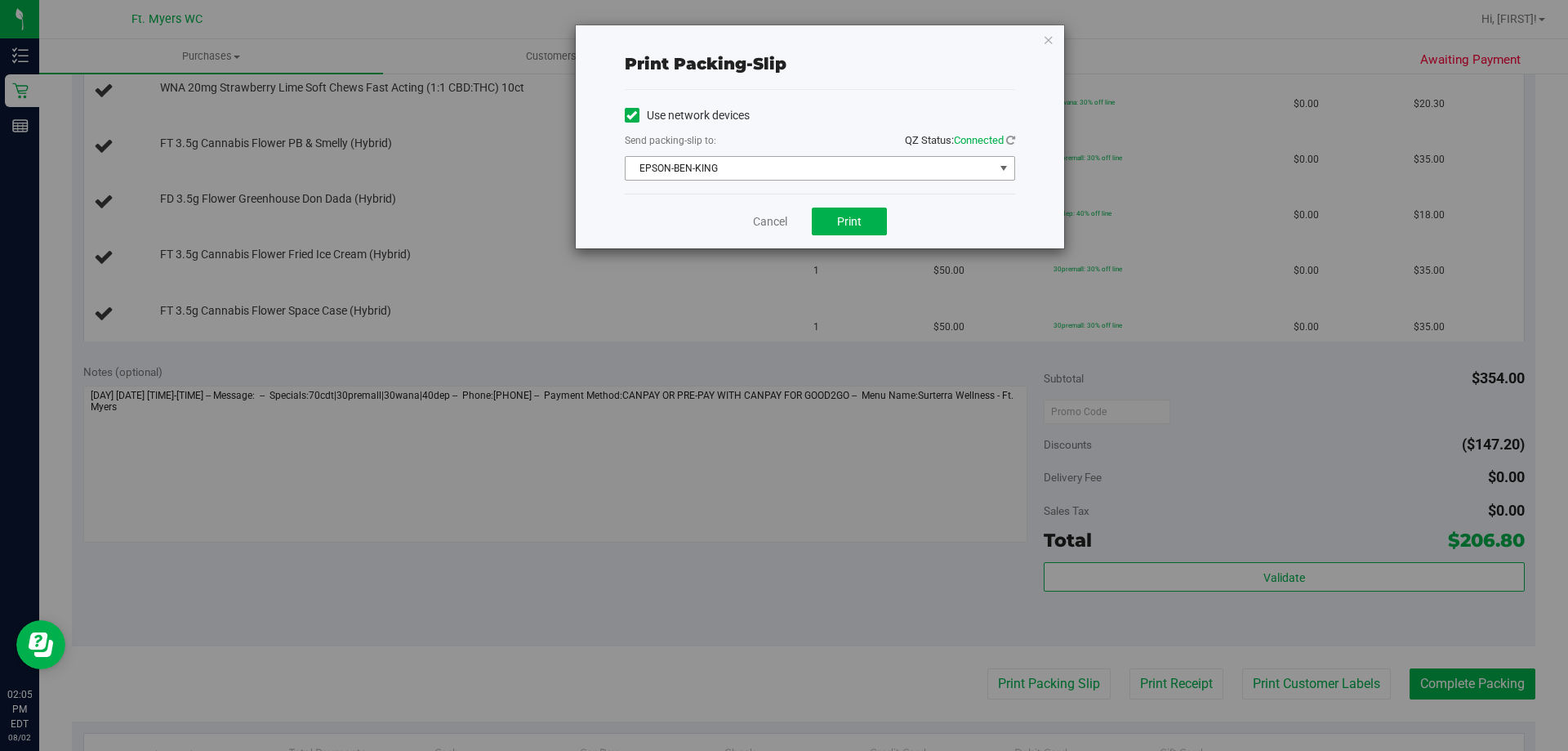 click on "EPSON-BEN-KING" at bounding box center (809, 168) 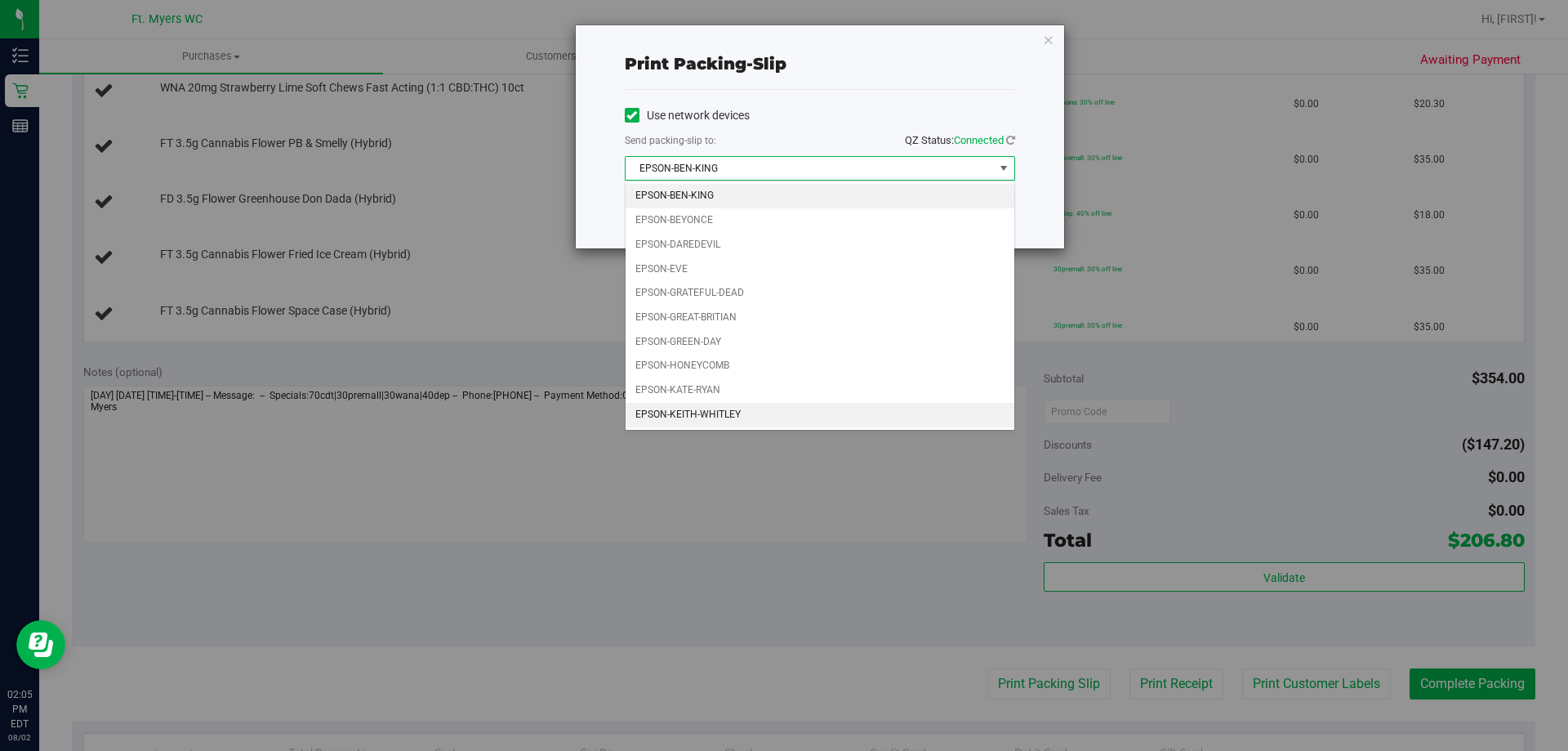 click on "EPSON-KEITH-WHITLEY" at bounding box center (820, 415) 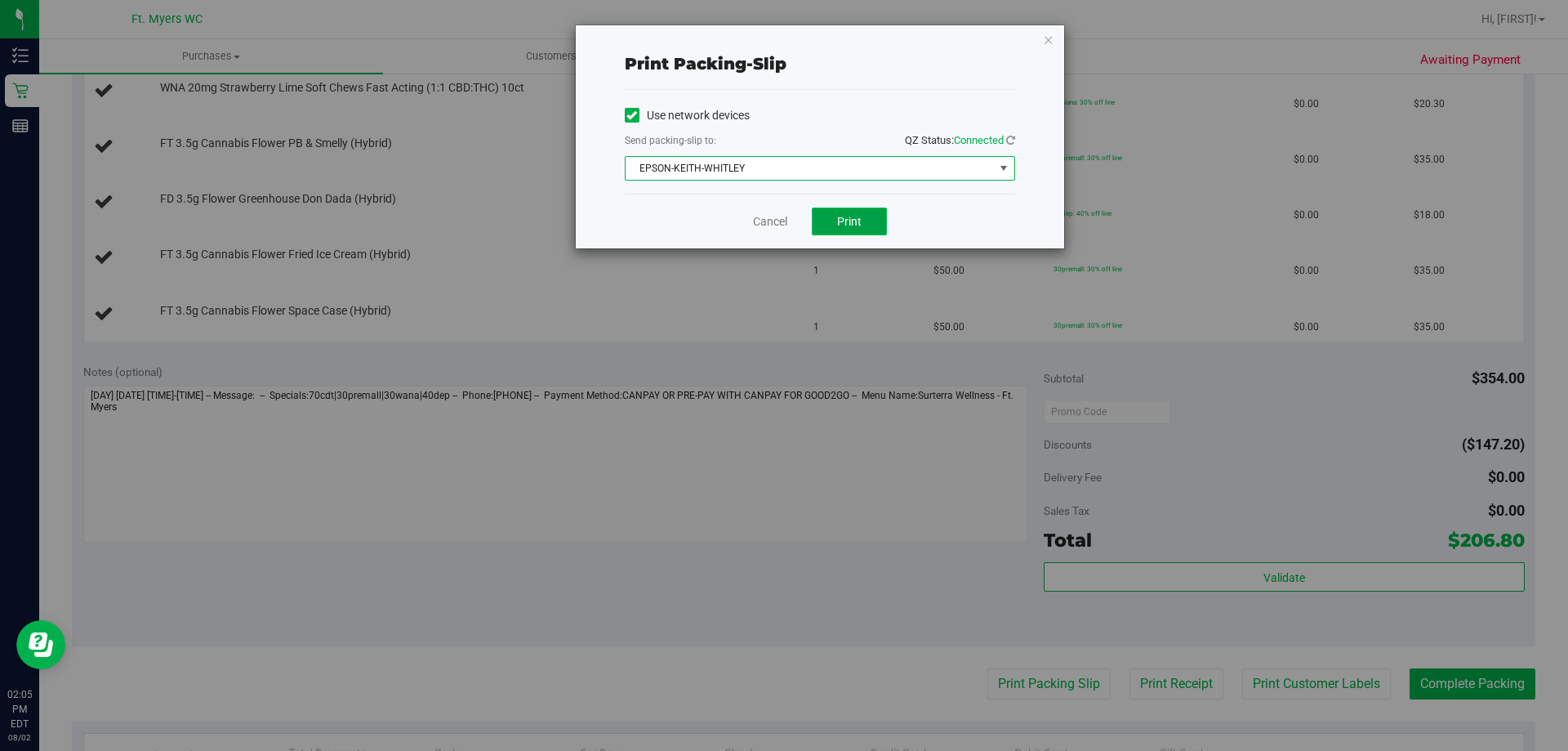 click on "Print" at bounding box center [849, 221] 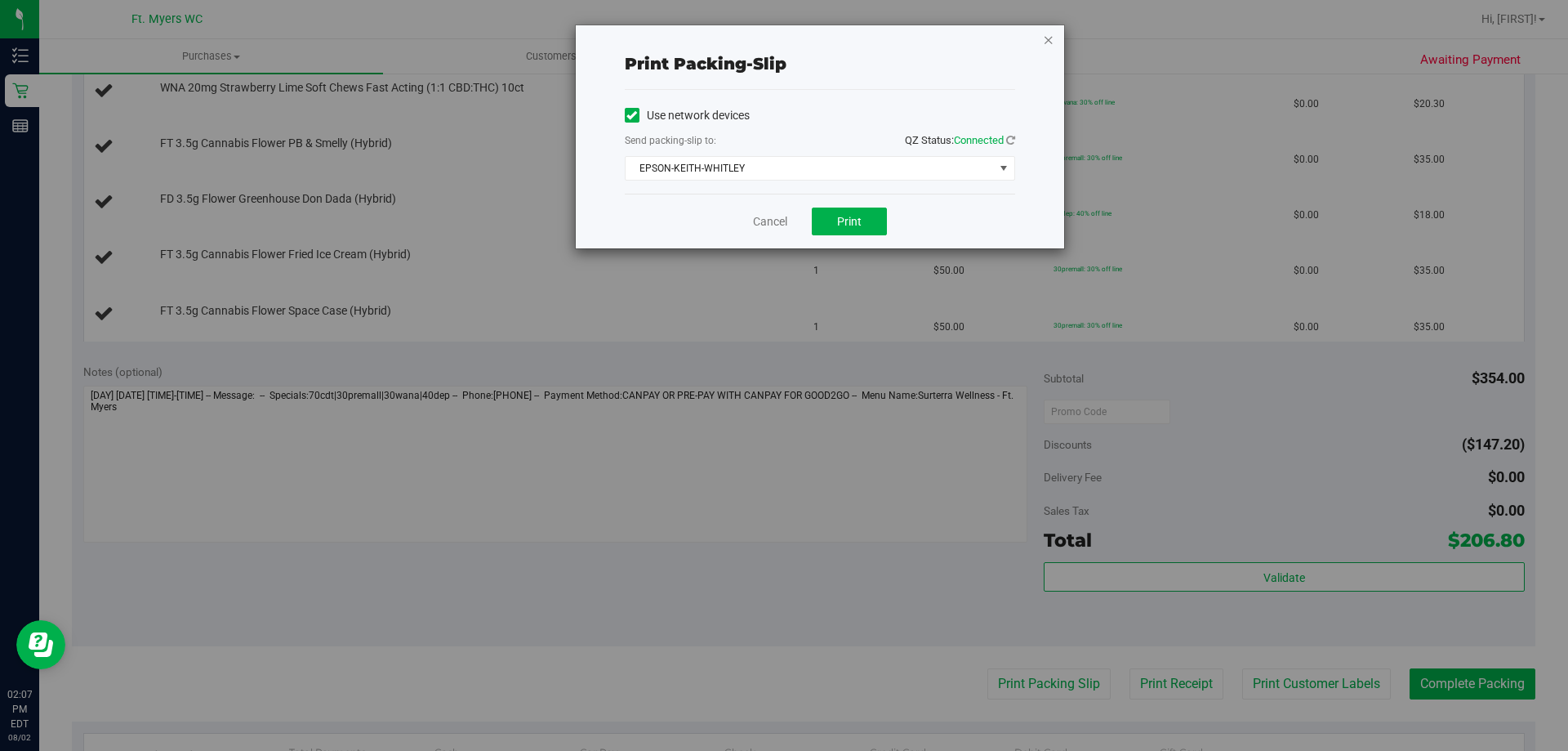 click at bounding box center (1049, 39) 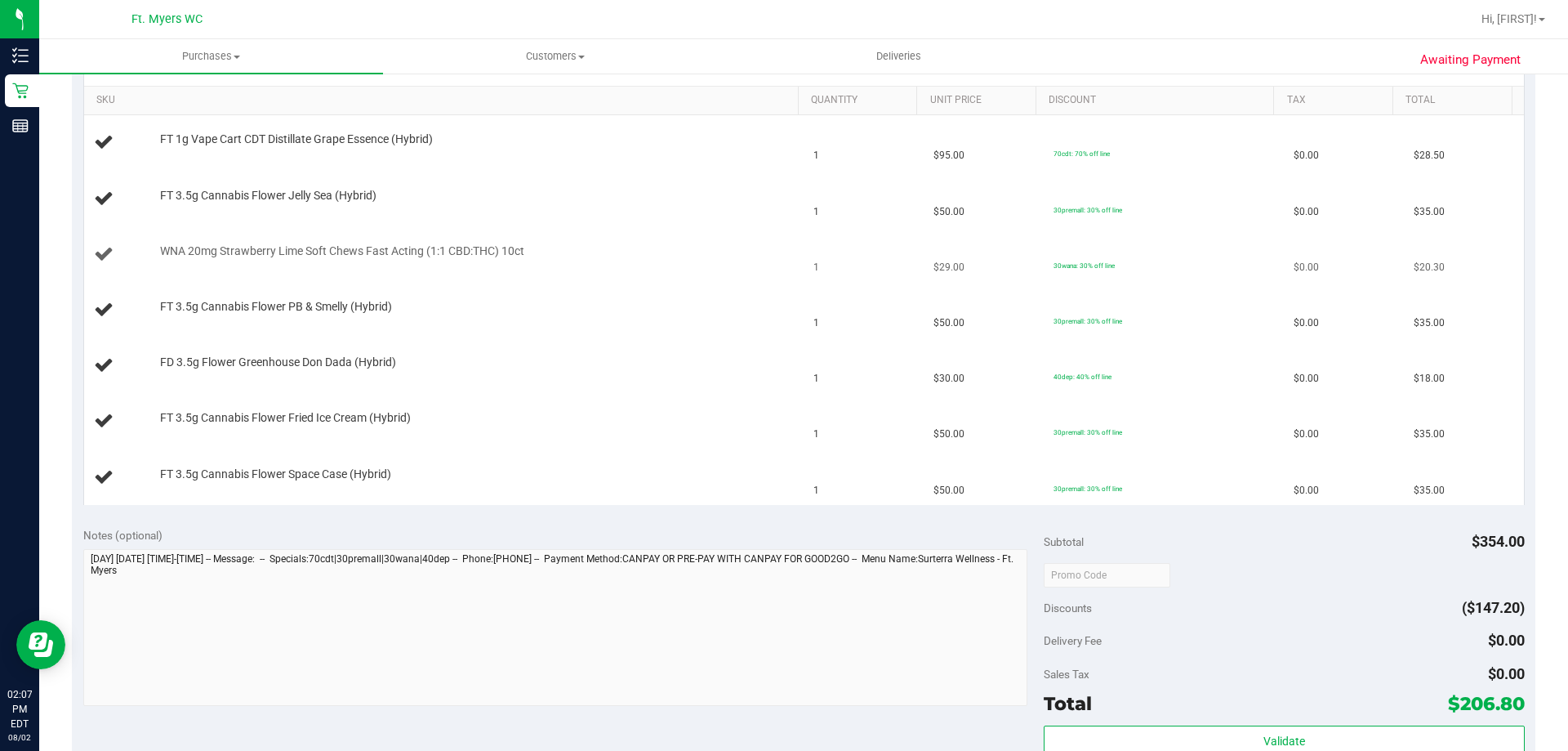 scroll, scrollTop: 327, scrollLeft: 0, axis: vertical 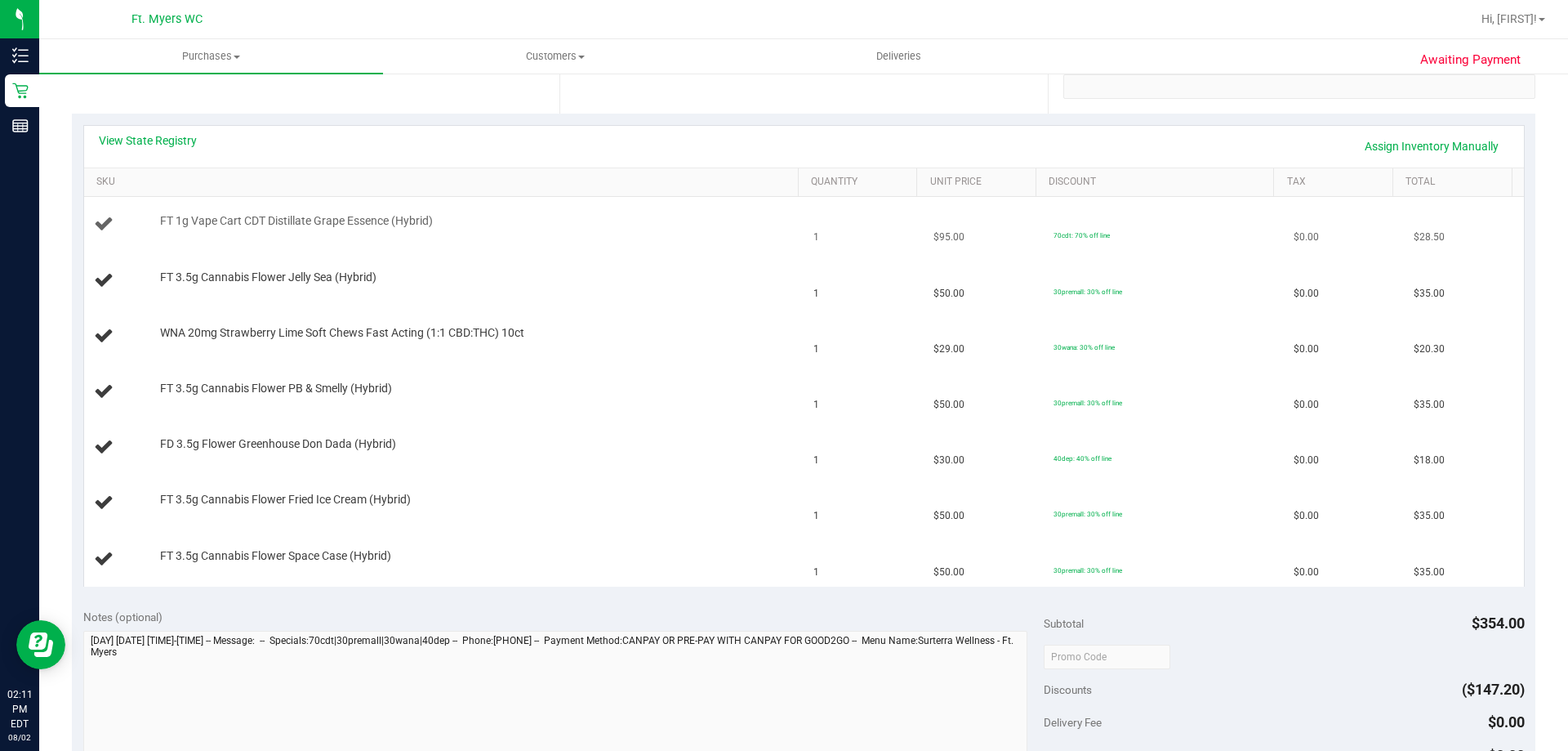 type 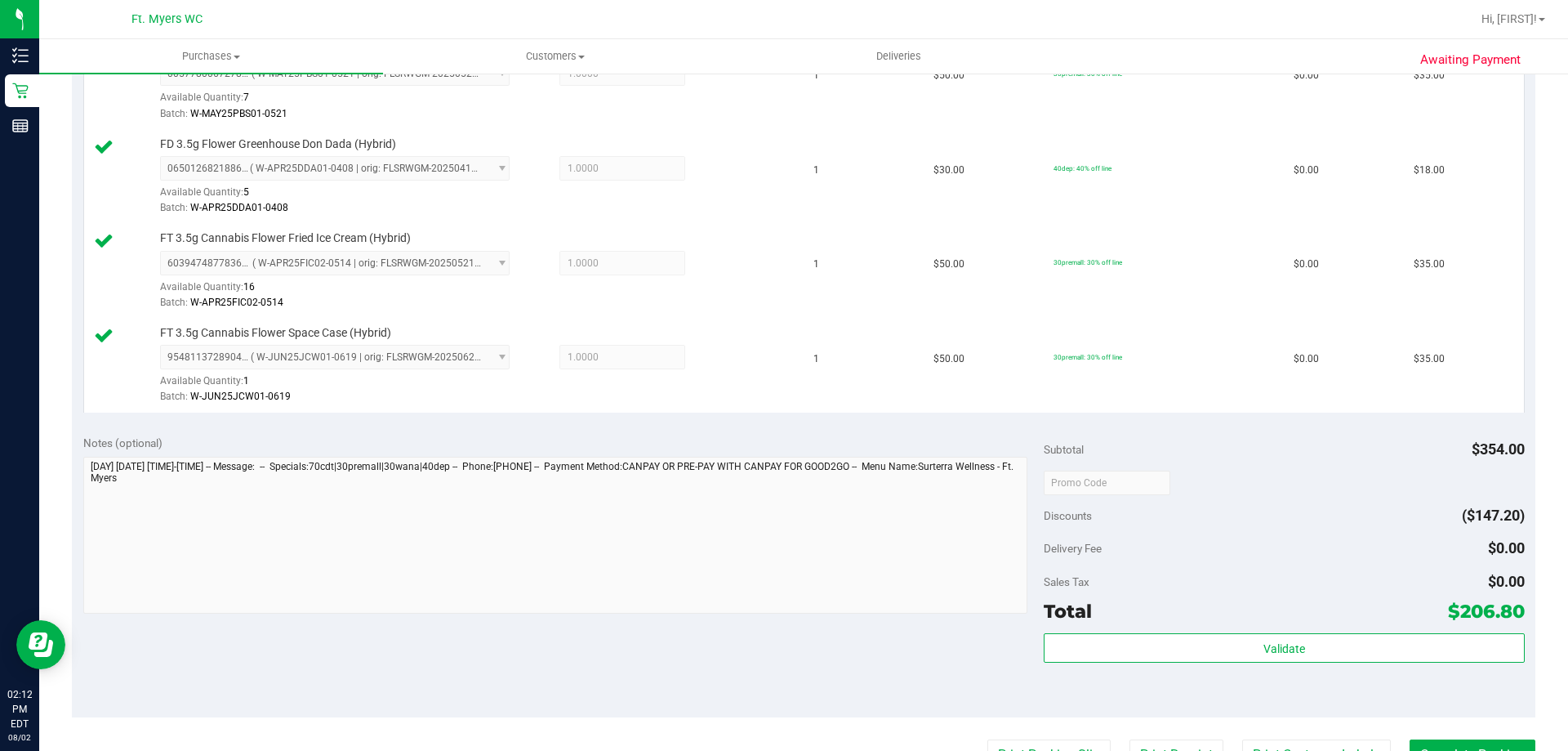 scroll, scrollTop: 899, scrollLeft: 0, axis: vertical 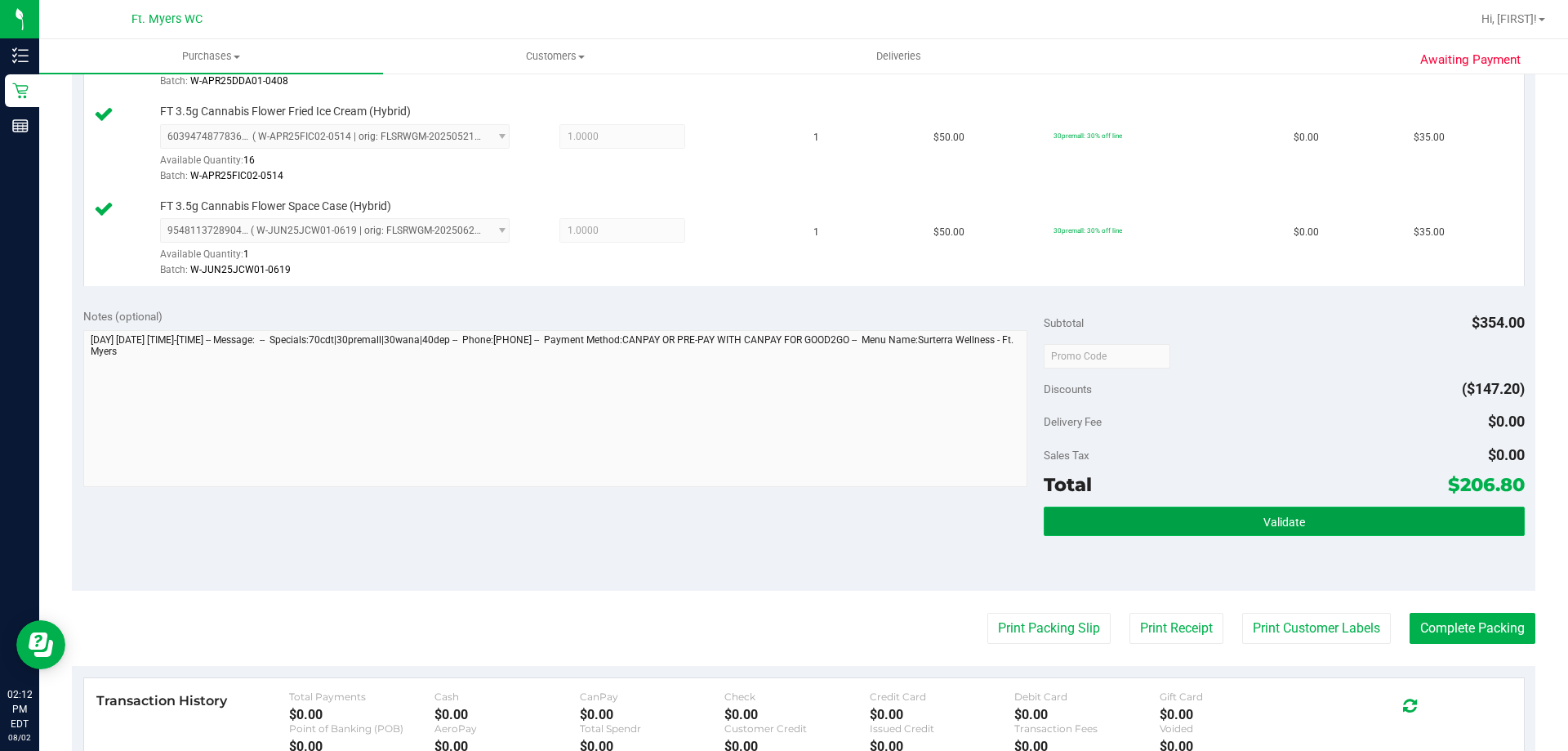 click on "Validate" at bounding box center [1284, 521] 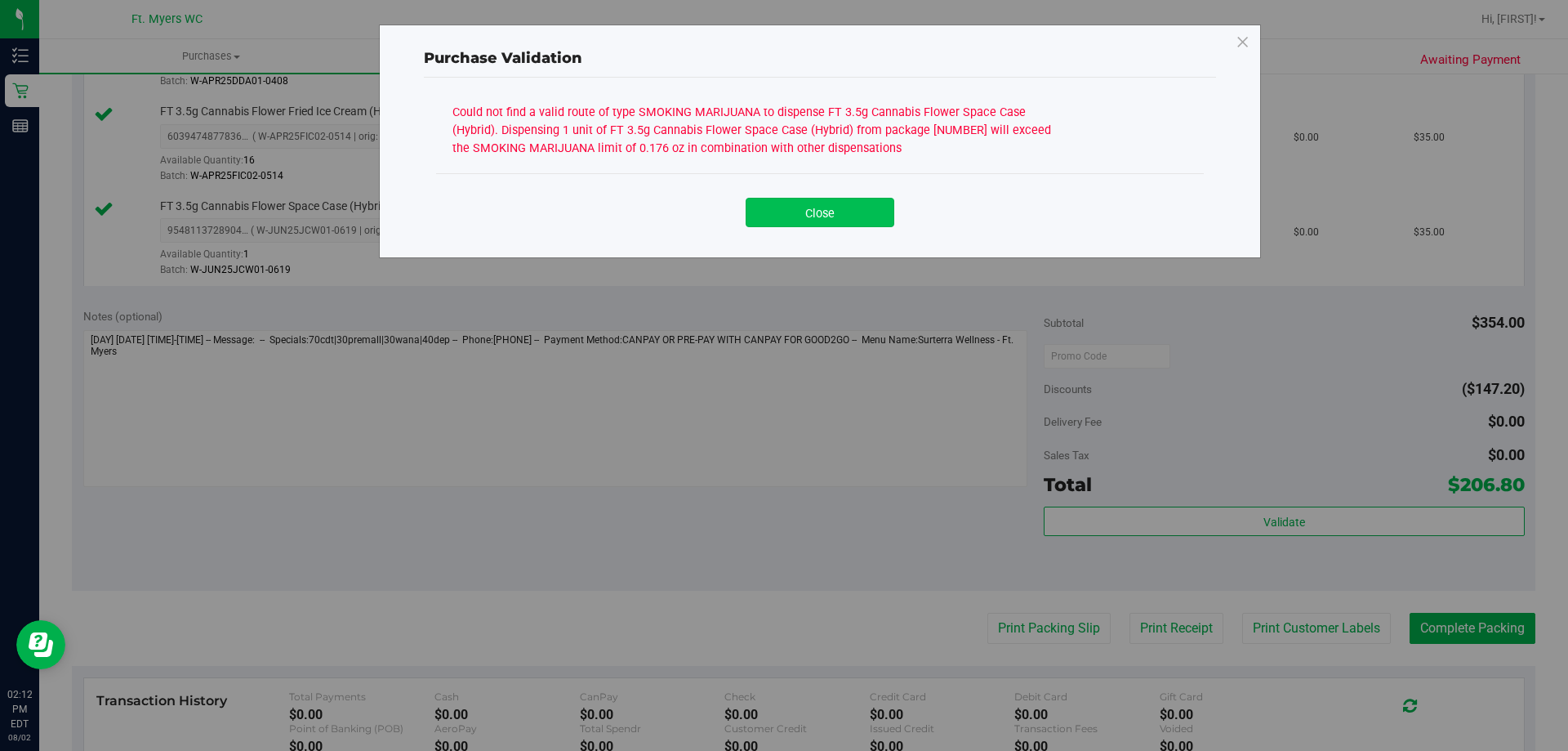 click on "Close" at bounding box center (820, 212) 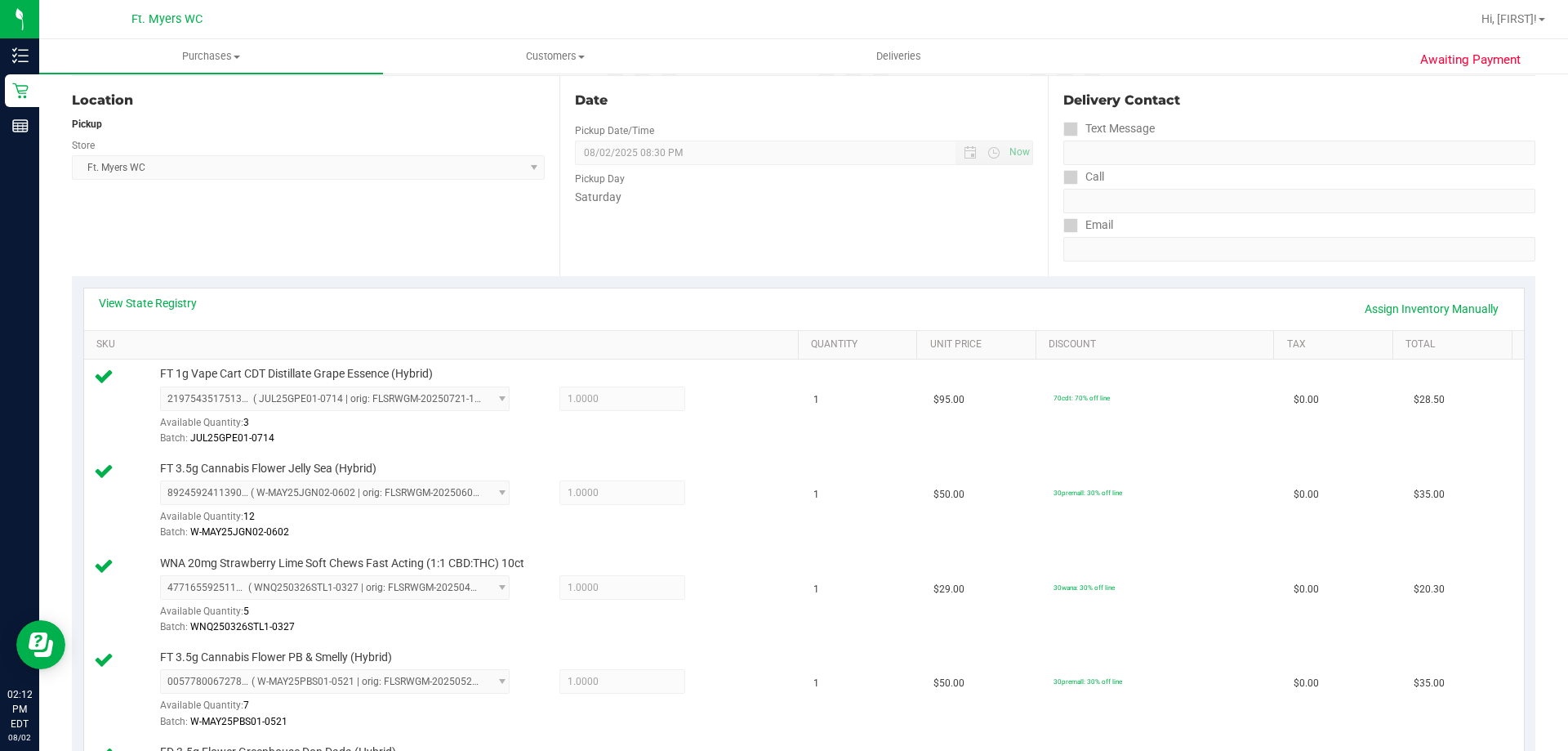 scroll, scrollTop: 163, scrollLeft: 0, axis: vertical 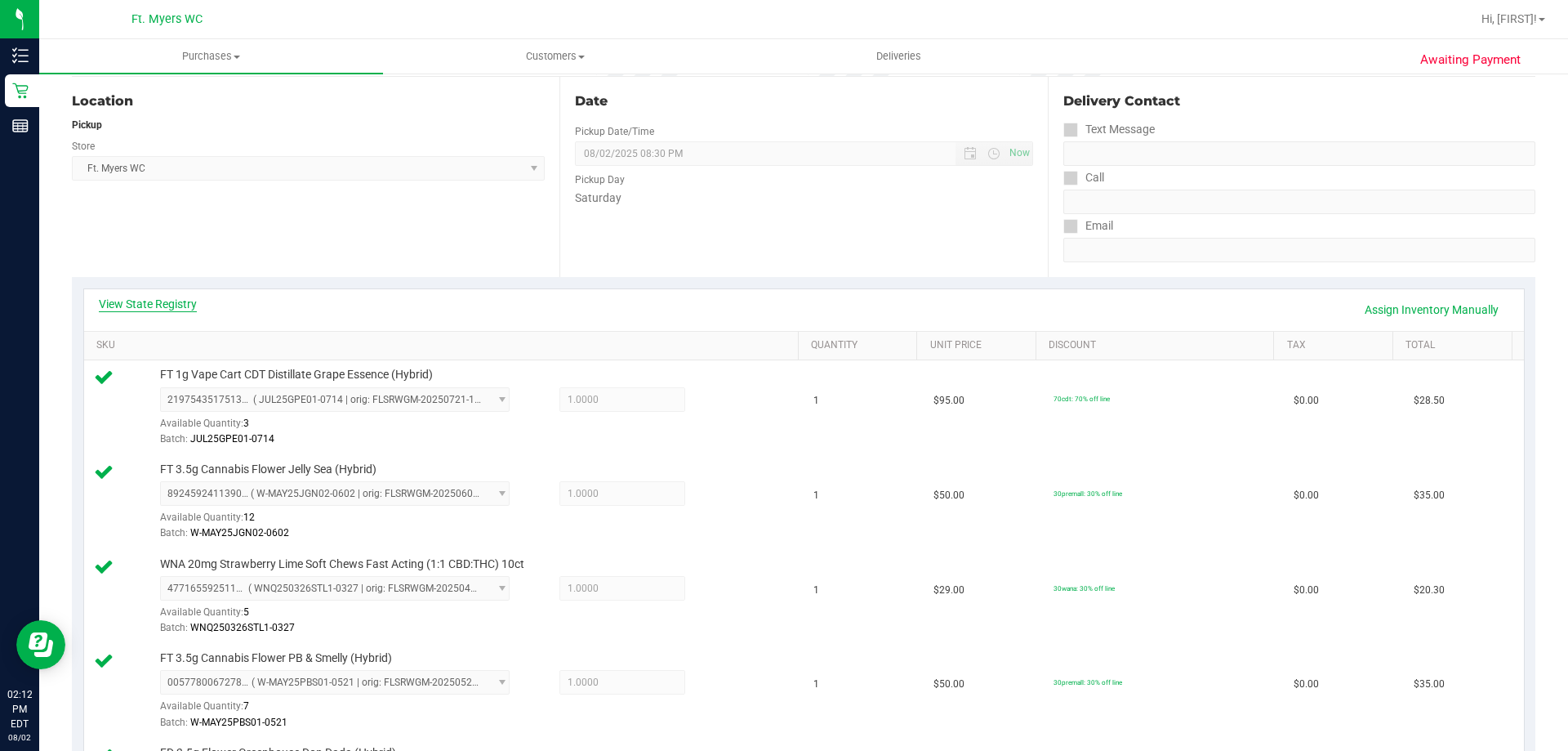 click on "View State Registry" at bounding box center [148, 304] 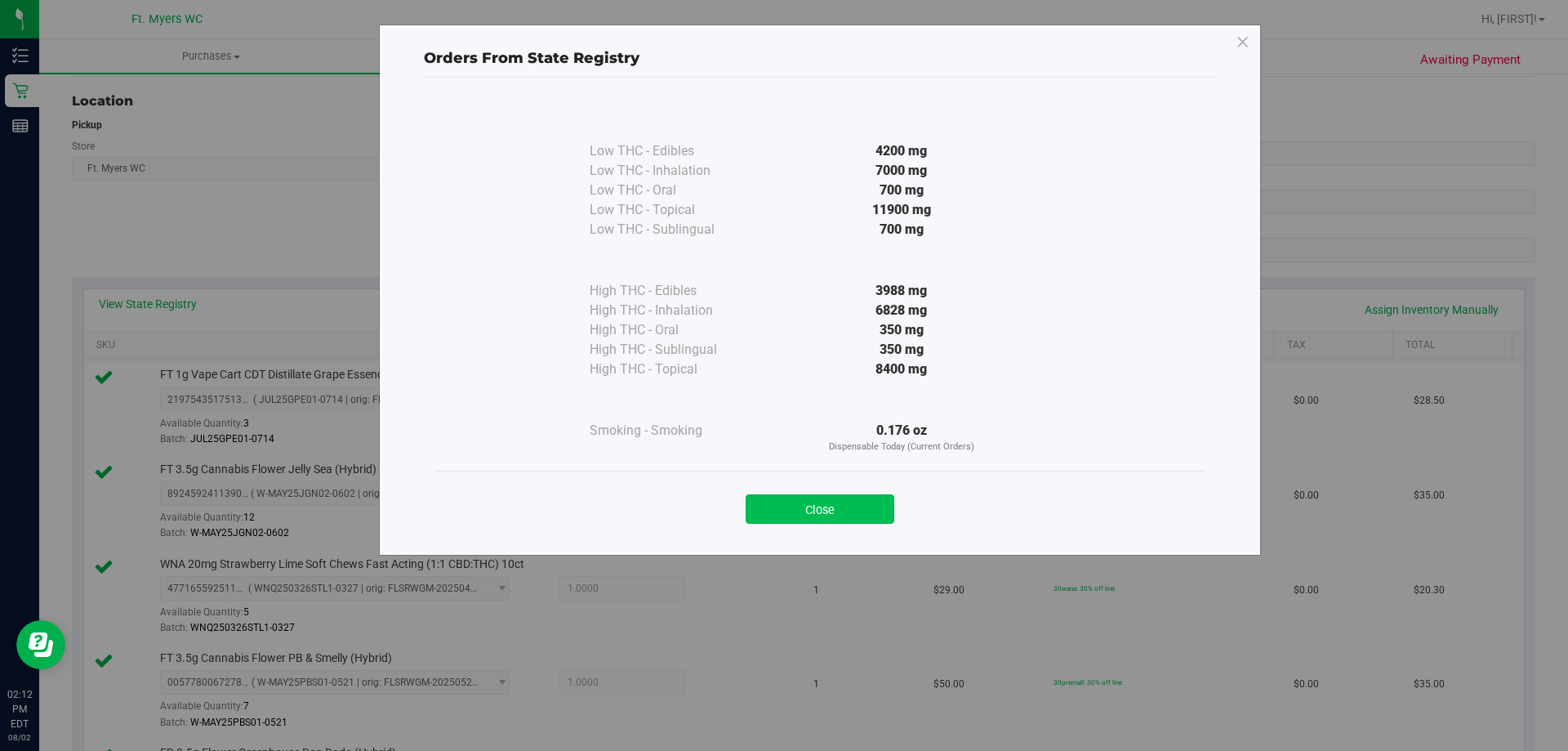 click on "Close" at bounding box center [820, 509] 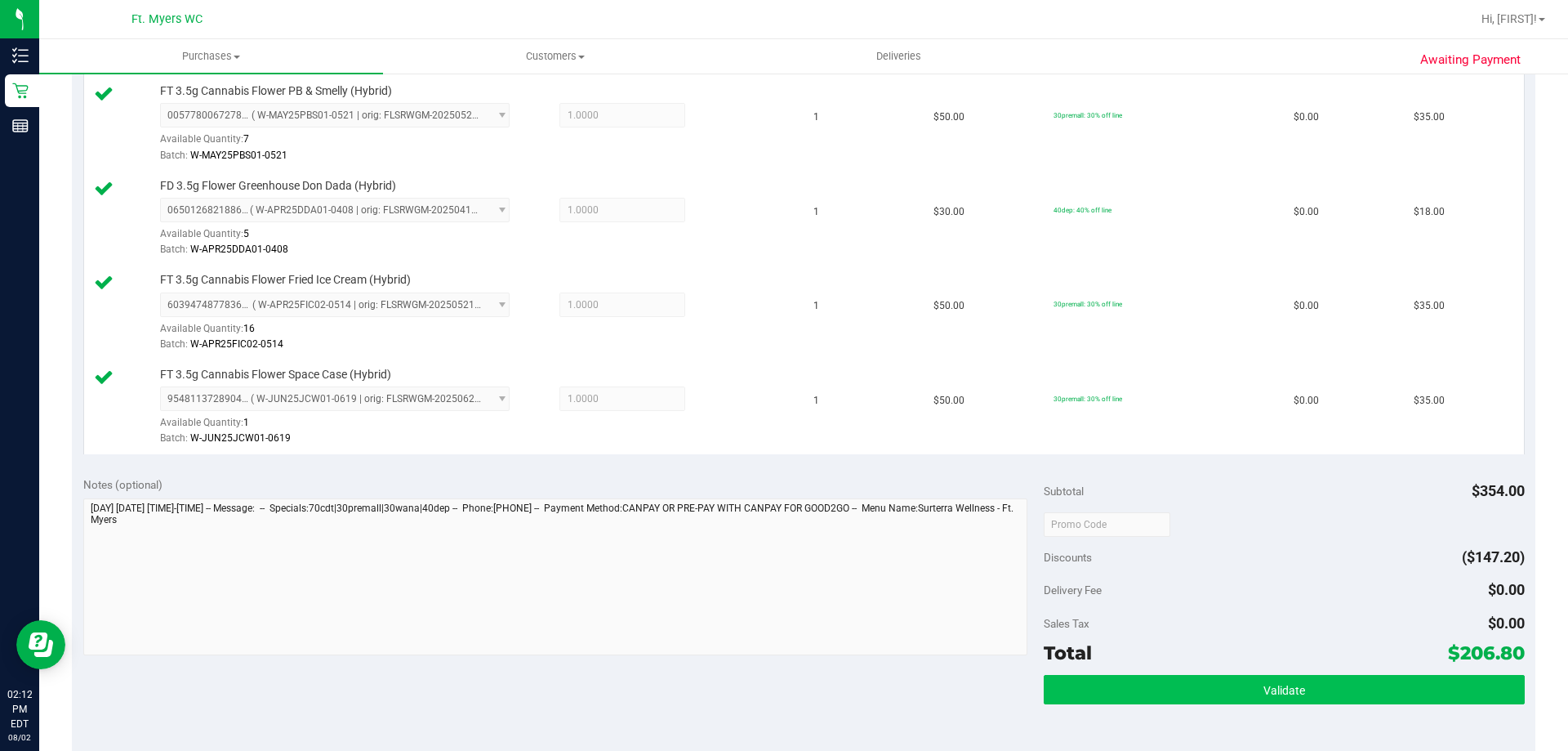 scroll, scrollTop: 899, scrollLeft: 0, axis: vertical 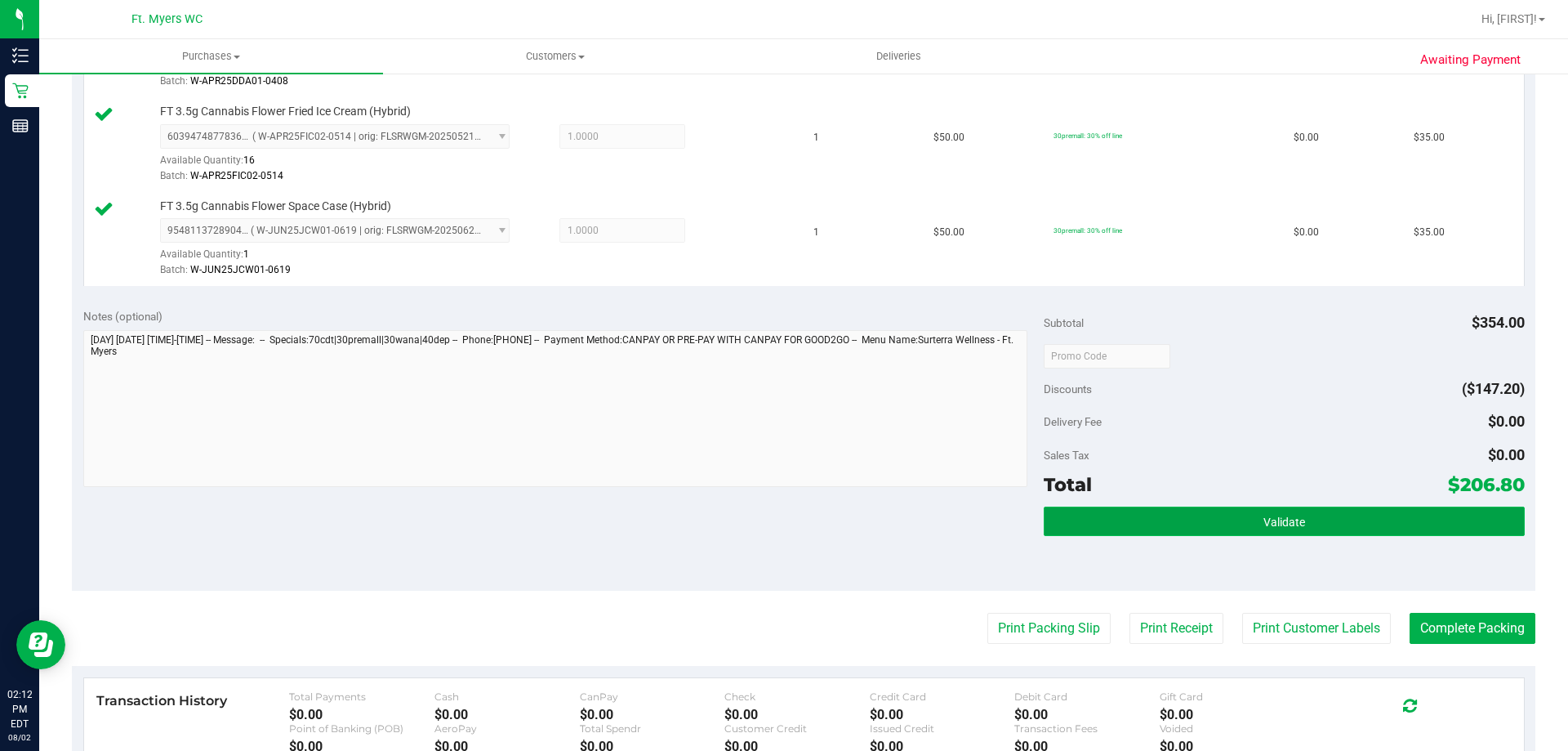 click on "Validate" at bounding box center [1284, 521] 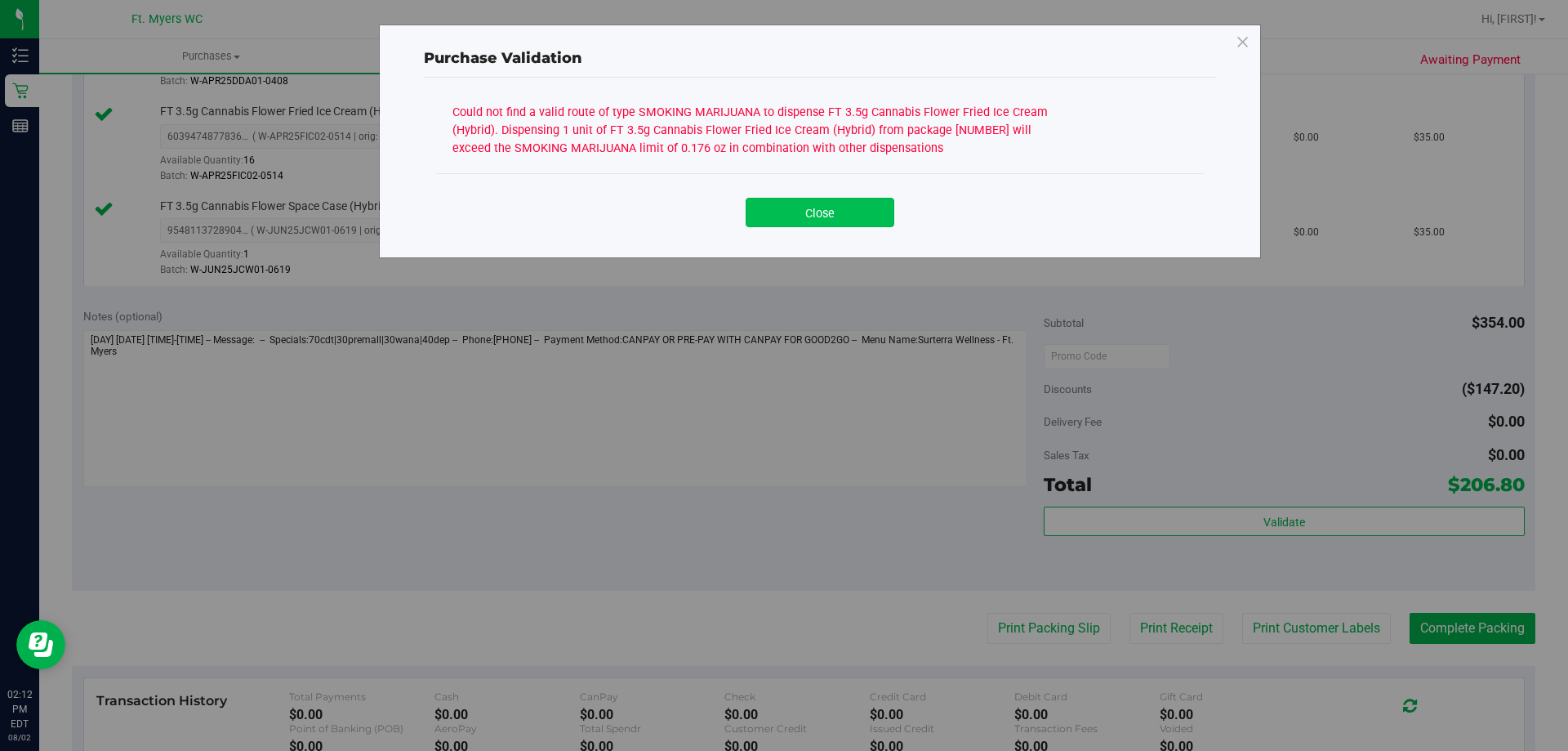click on "Close" at bounding box center (820, 212) 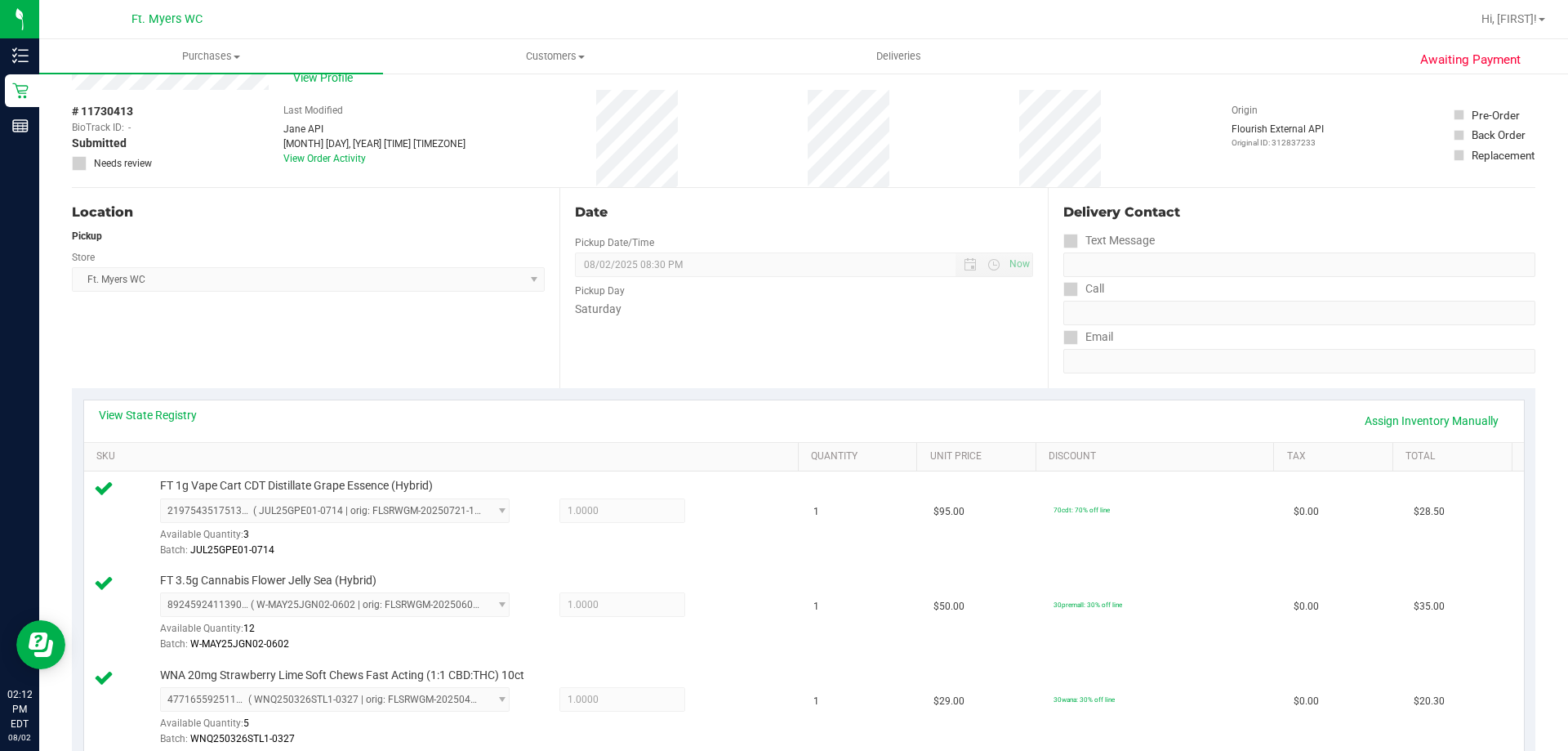 scroll, scrollTop: 0, scrollLeft: 0, axis: both 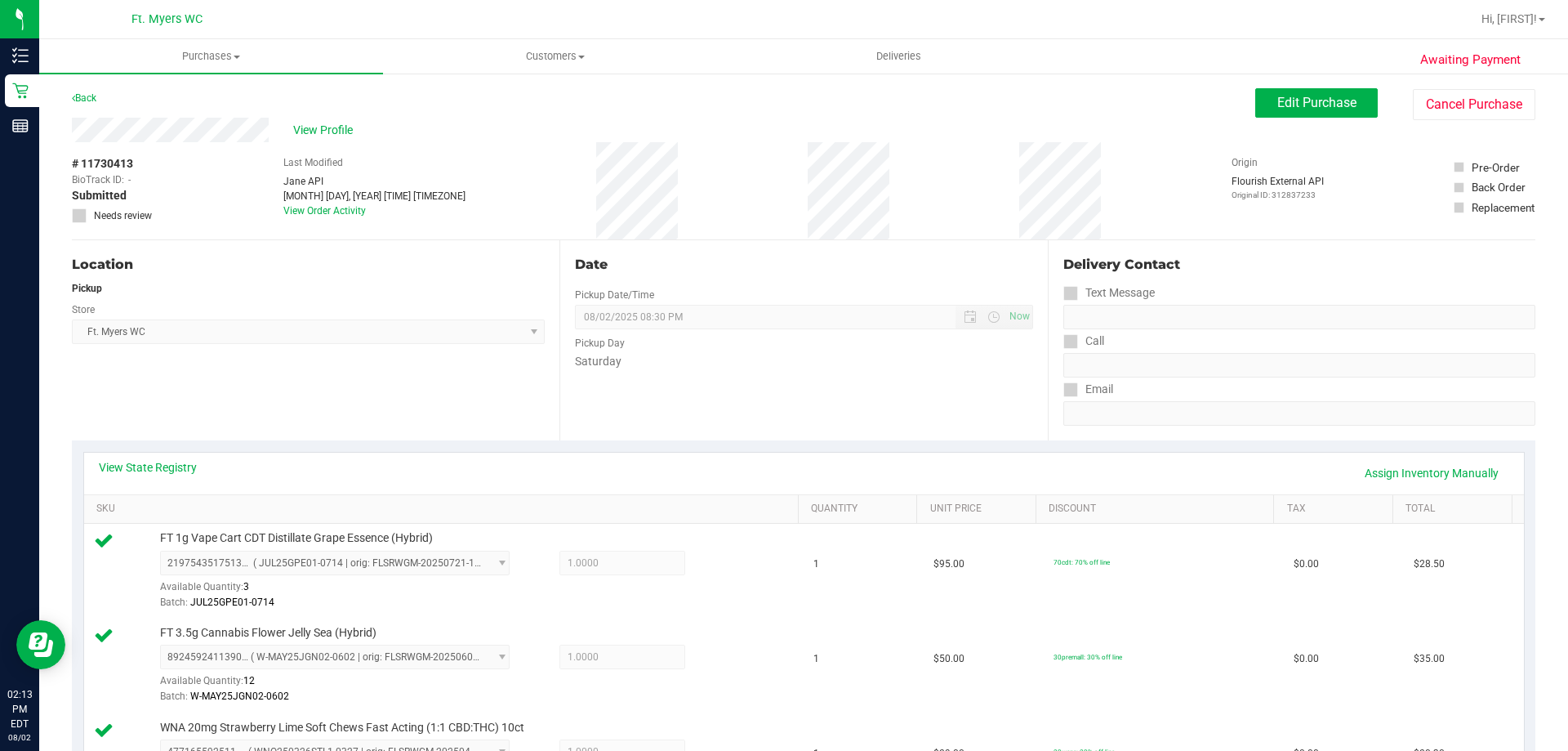 click at bounding box center [79, 216] 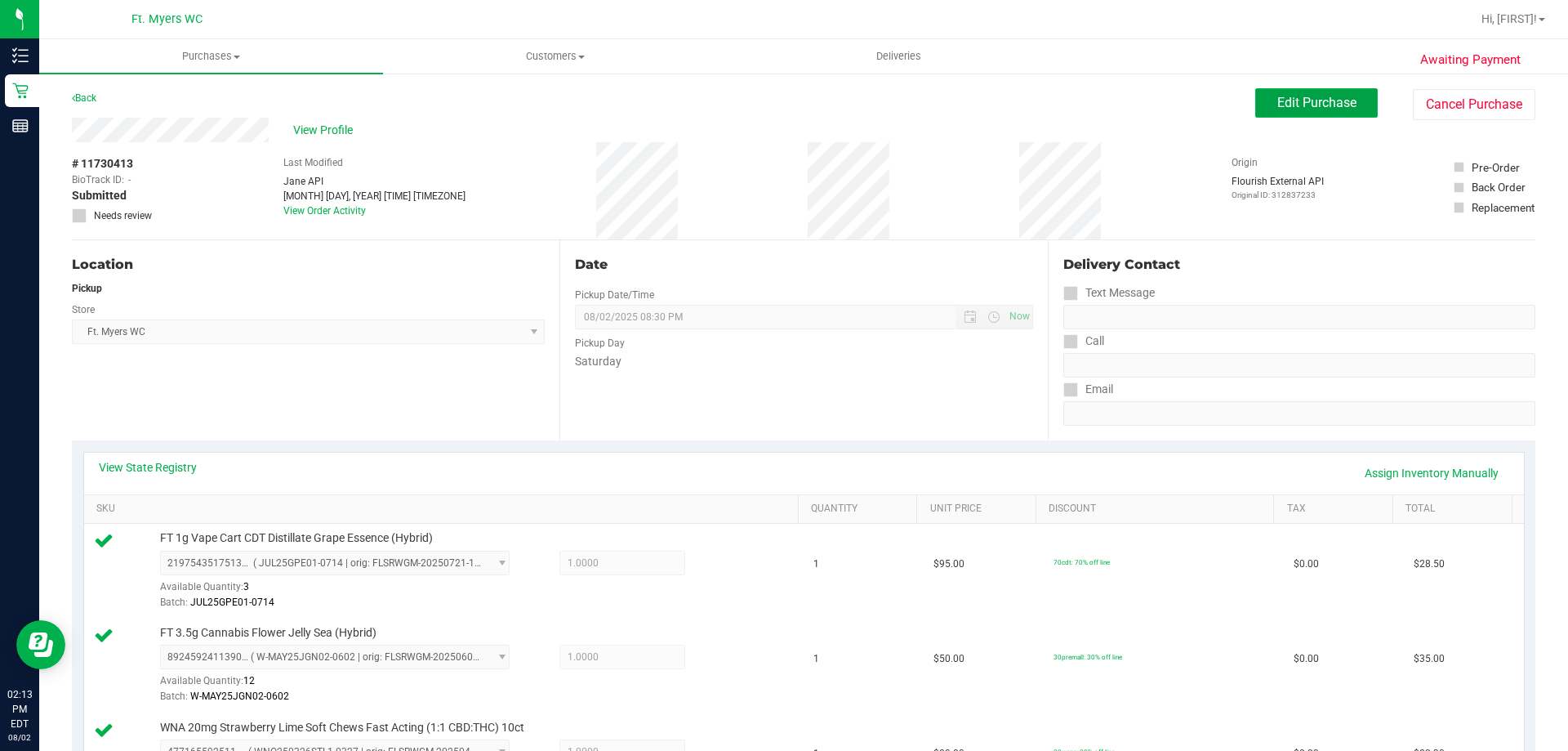 click on "Edit Purchase" at bounding box center (1316, 103) 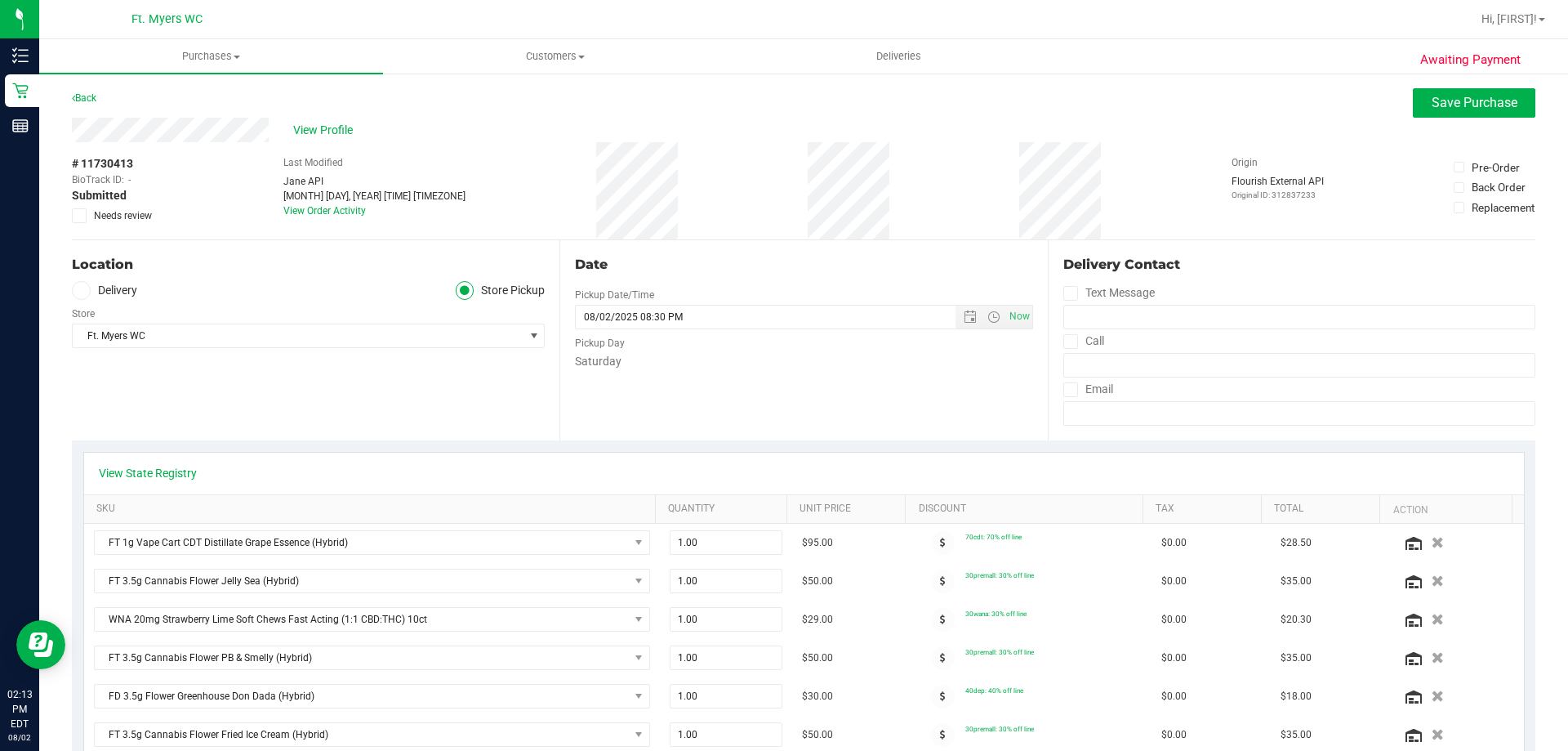 click at bounding box center (79, 216) 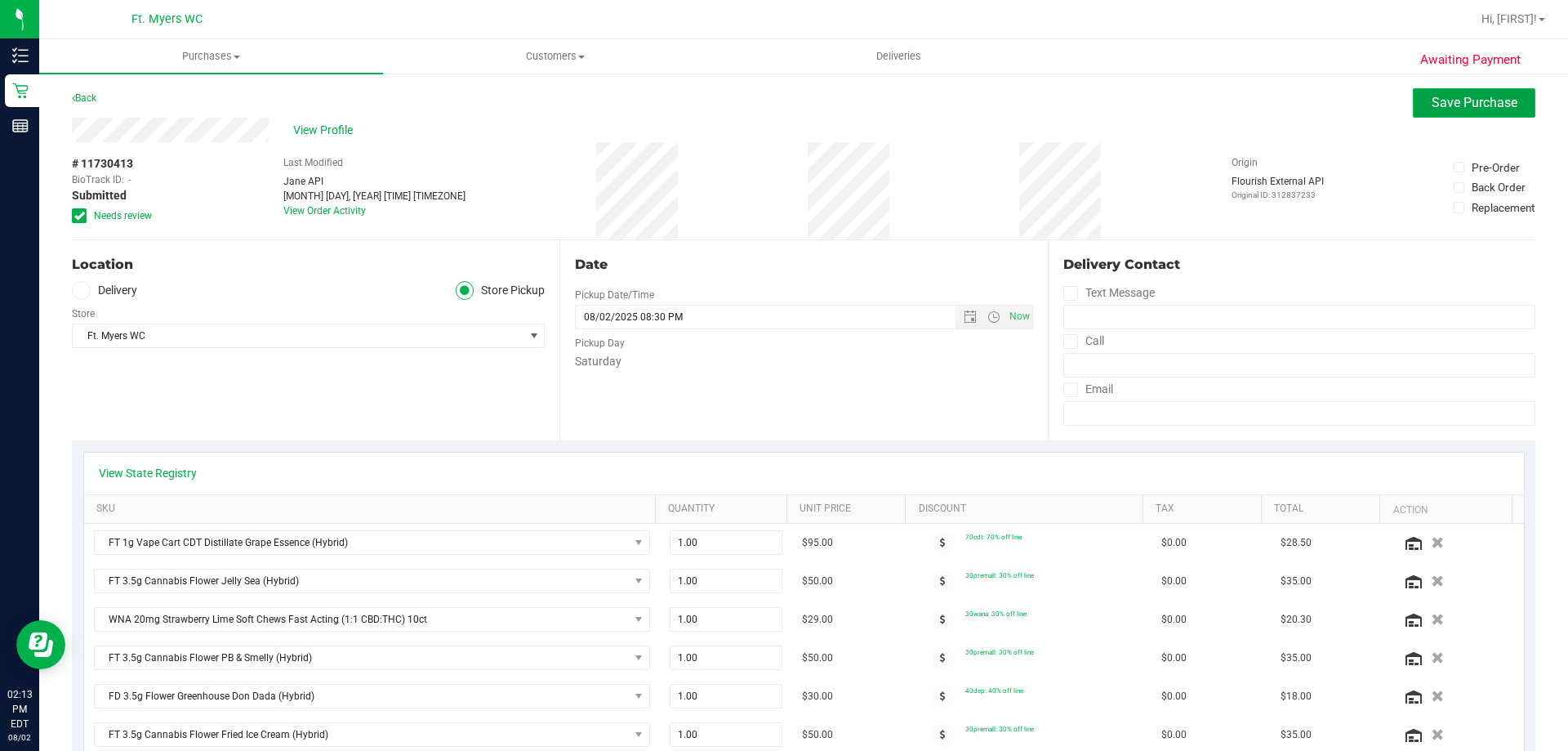 click on "Save Purchase" at bounding box center [1474, 102] 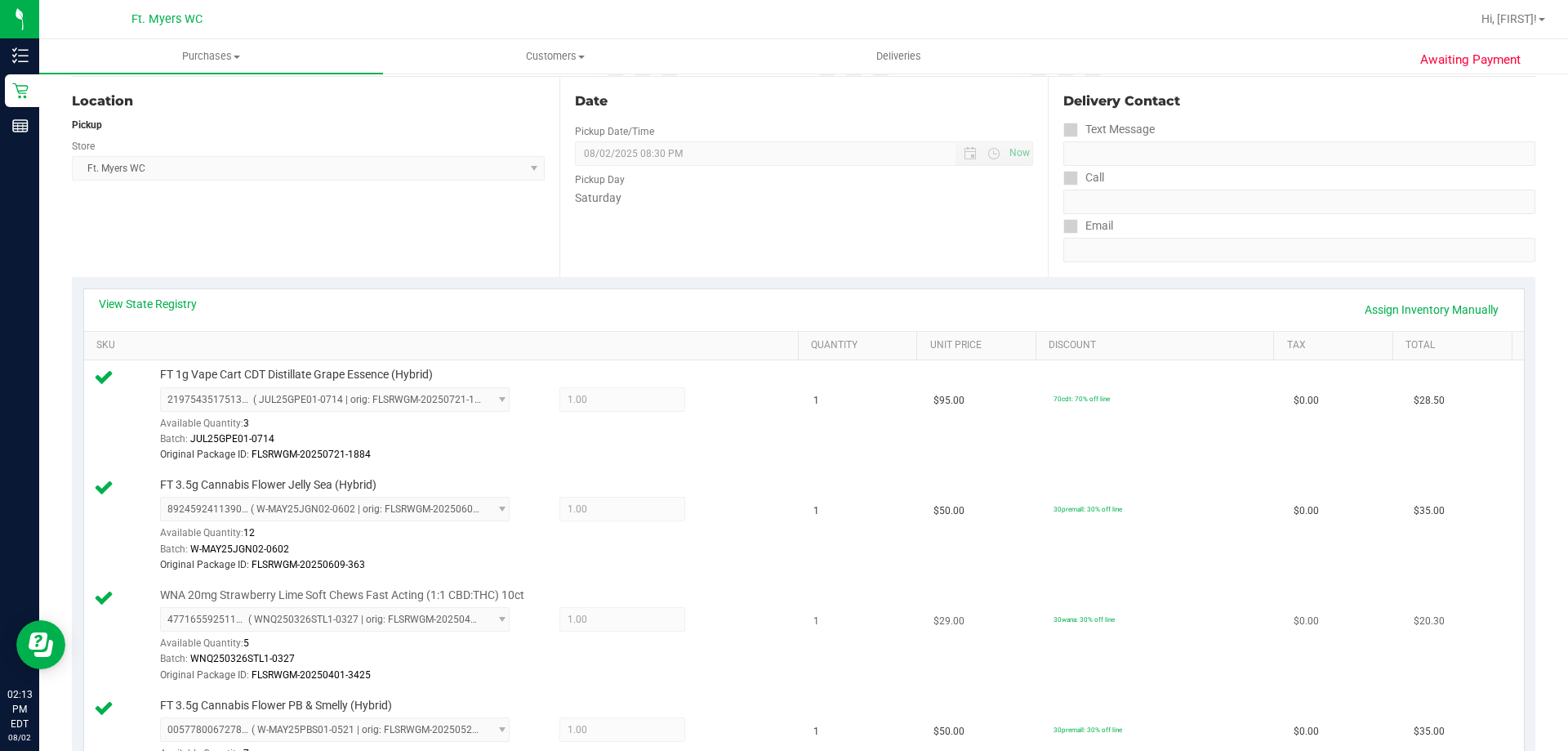 scroll, scrollTop: 0, scrollLeft: 0, axis: both 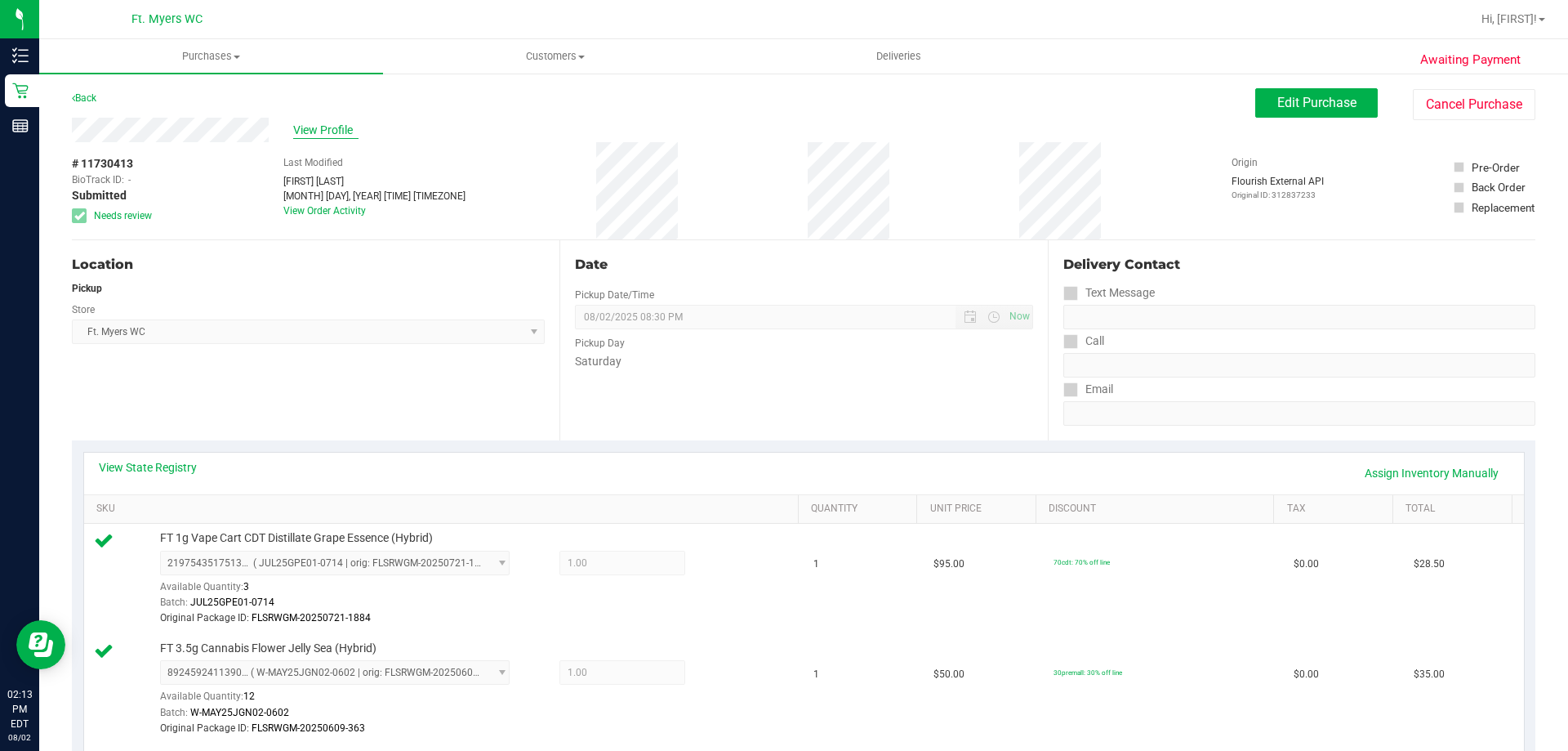 click on "View Profile" at bounding box center (326, 130) 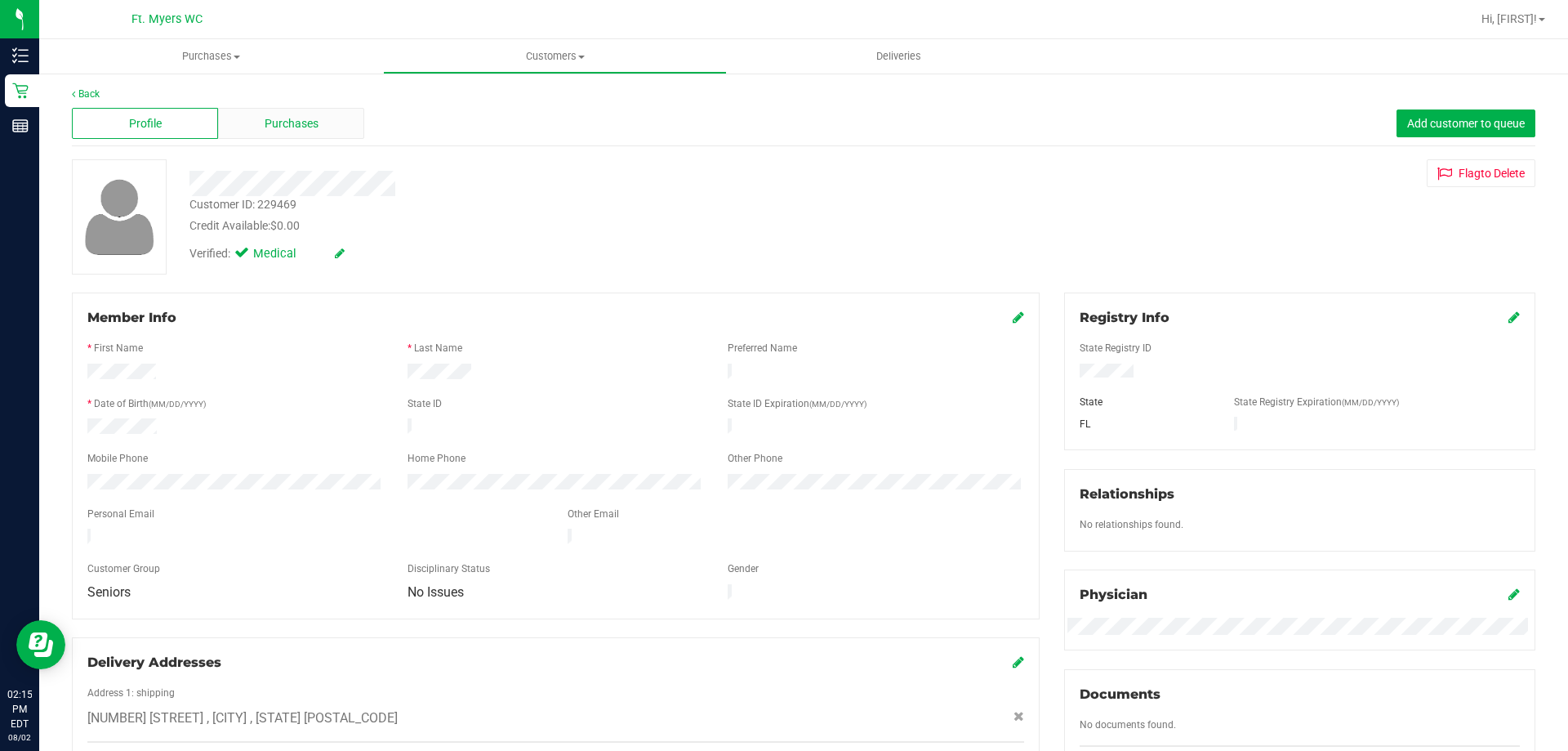 scroll, scrollTop: 0, scrollLeft: 0, axis: both 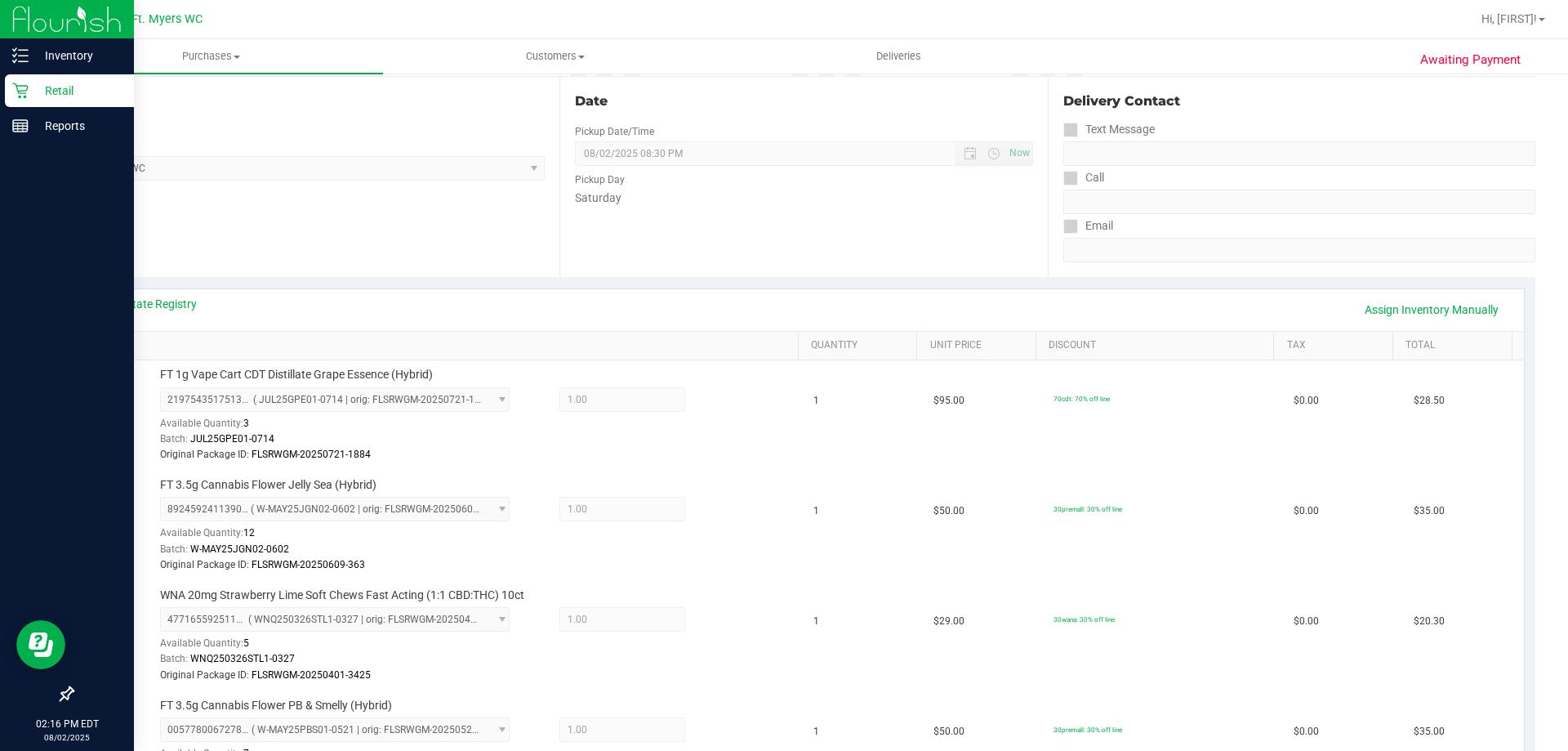 click on "Retail" at bounding box center (78, 91) 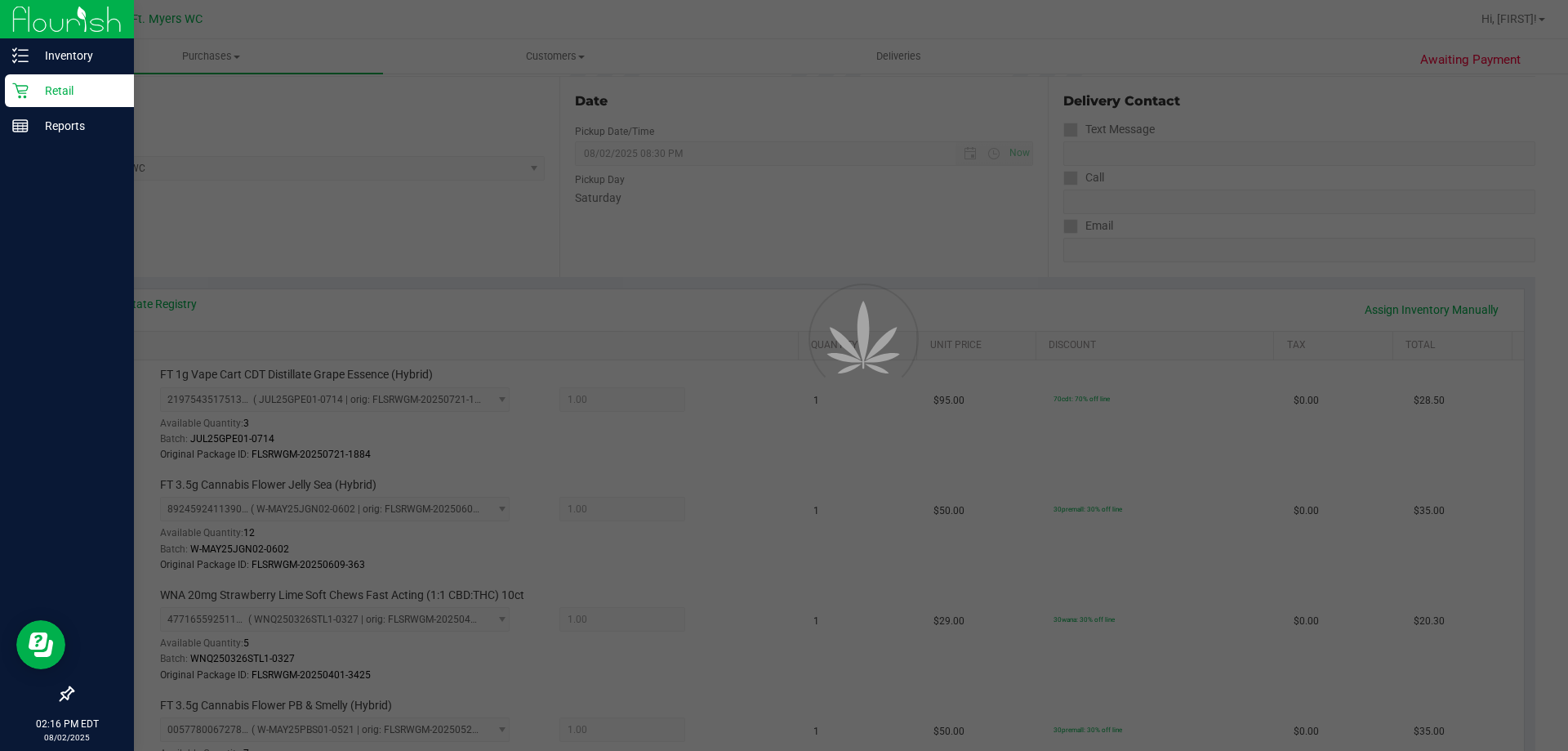 scroll, scrollTop: 0, scrollLeft: 0, axis: both 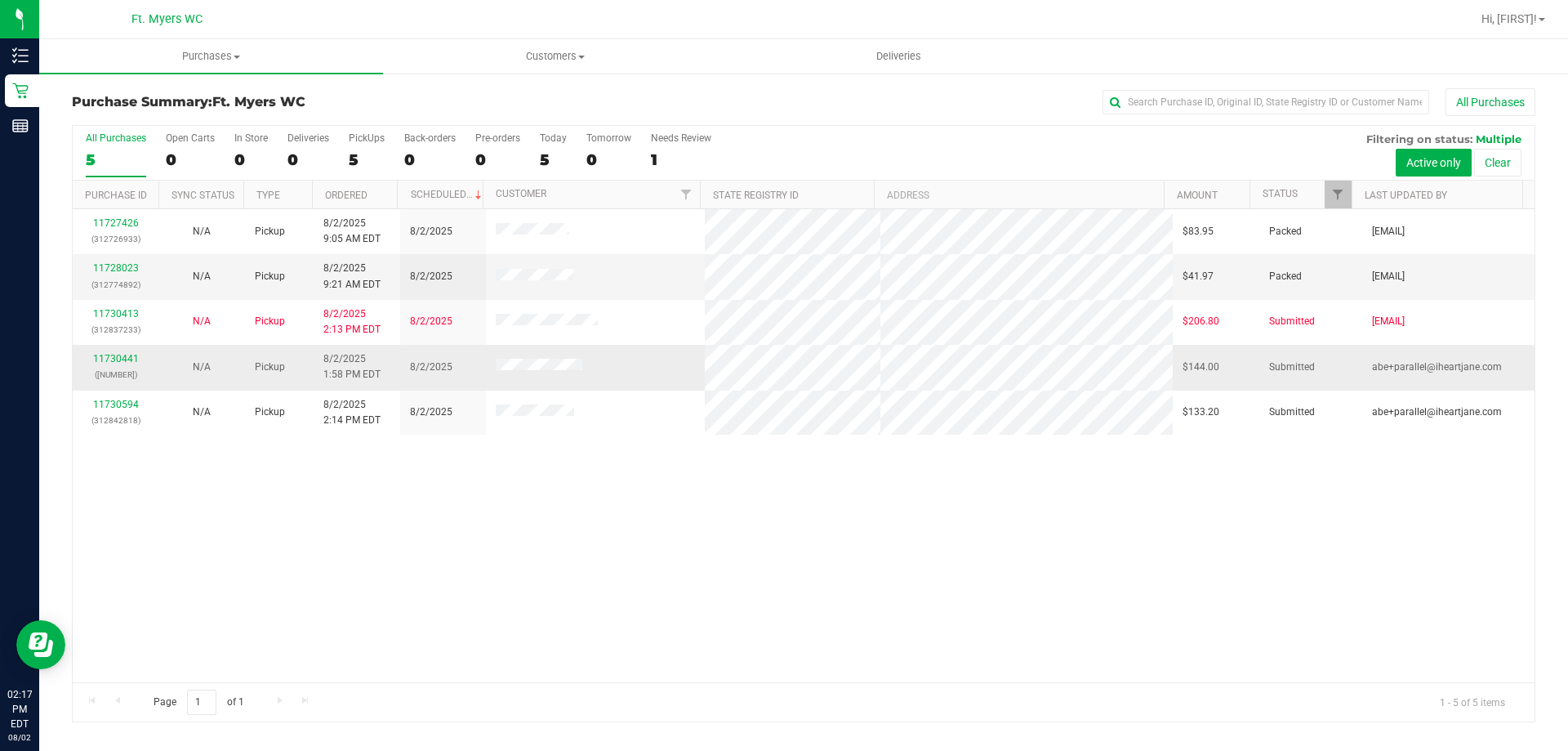 click on "[NUMBER]
([NUMBER])" at bounding box center [115, 367] 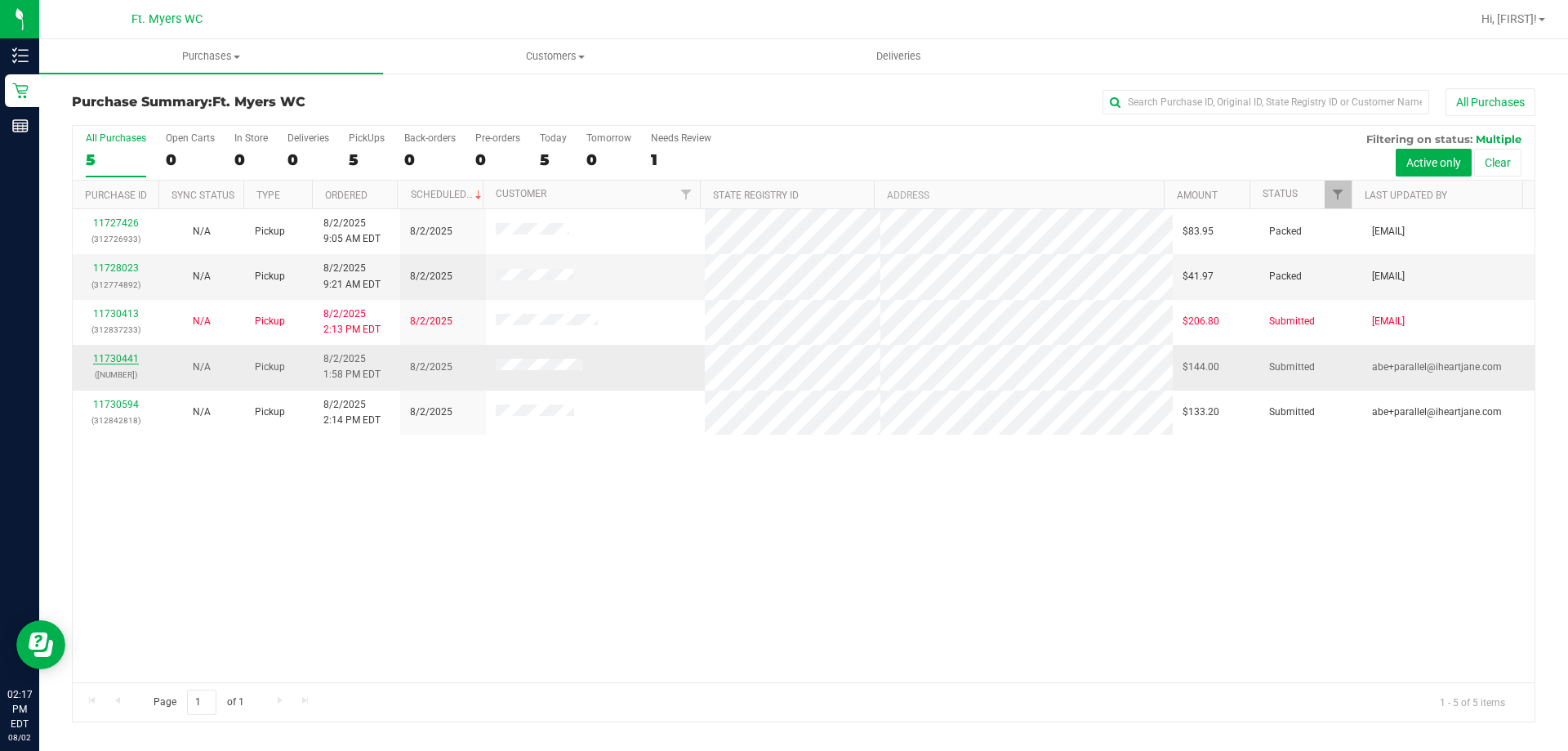 click on "11730441" at bounding box center [116, 359] 